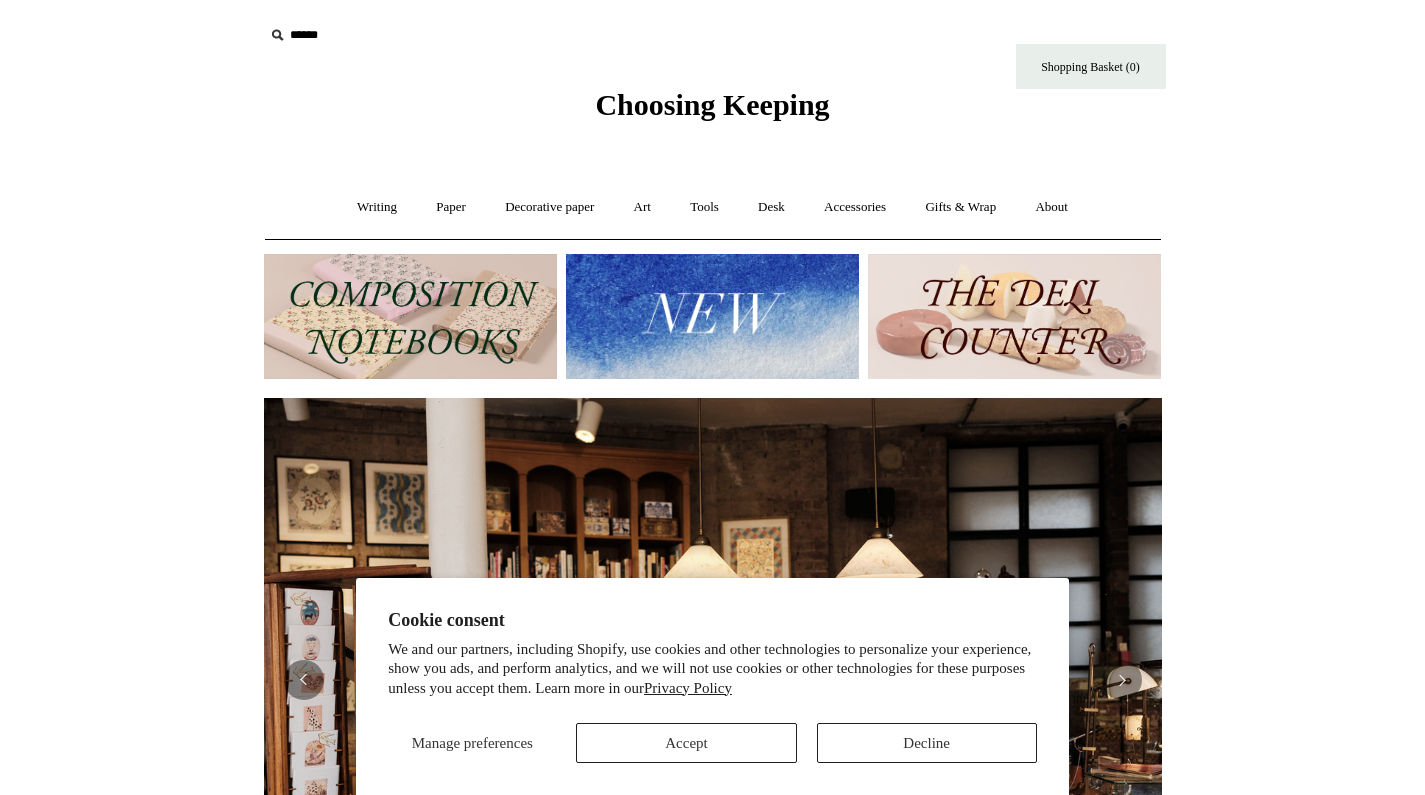 scroll, scrollTop: 0, scrollLeft: 0, axis: both 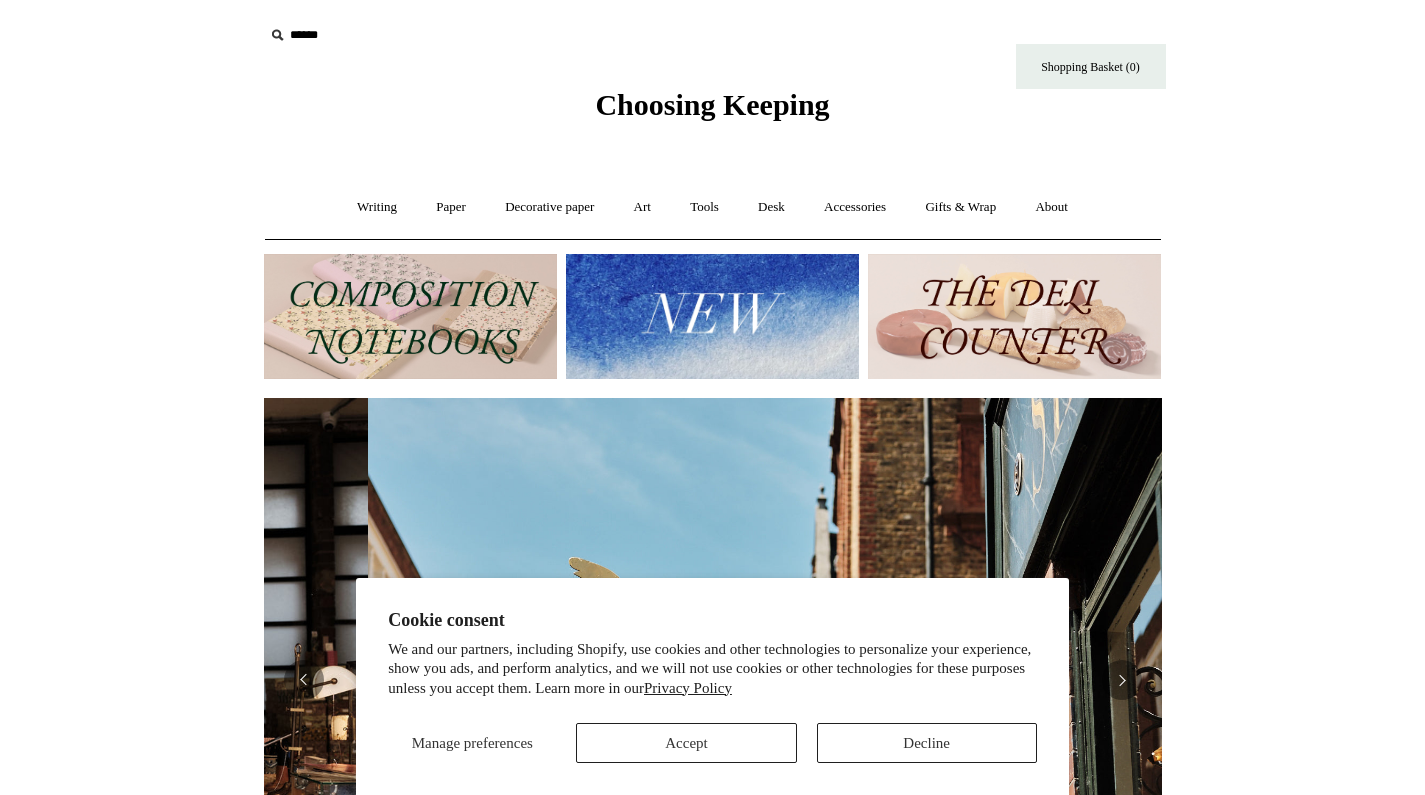 click on "Decline" at bounding box center (927, 743) 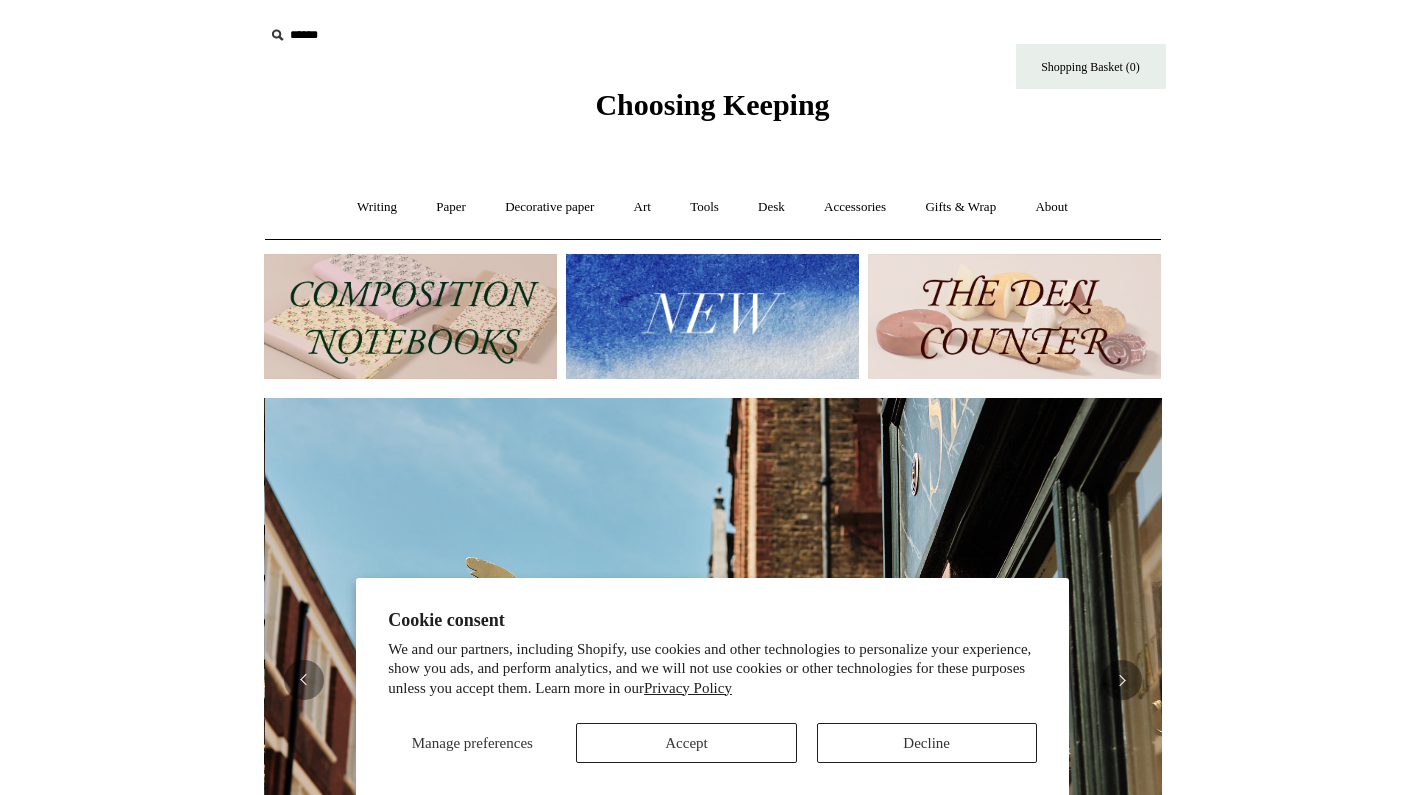 scroll, scrollTop: 0, scrollLeft: 898, axis: horizontal 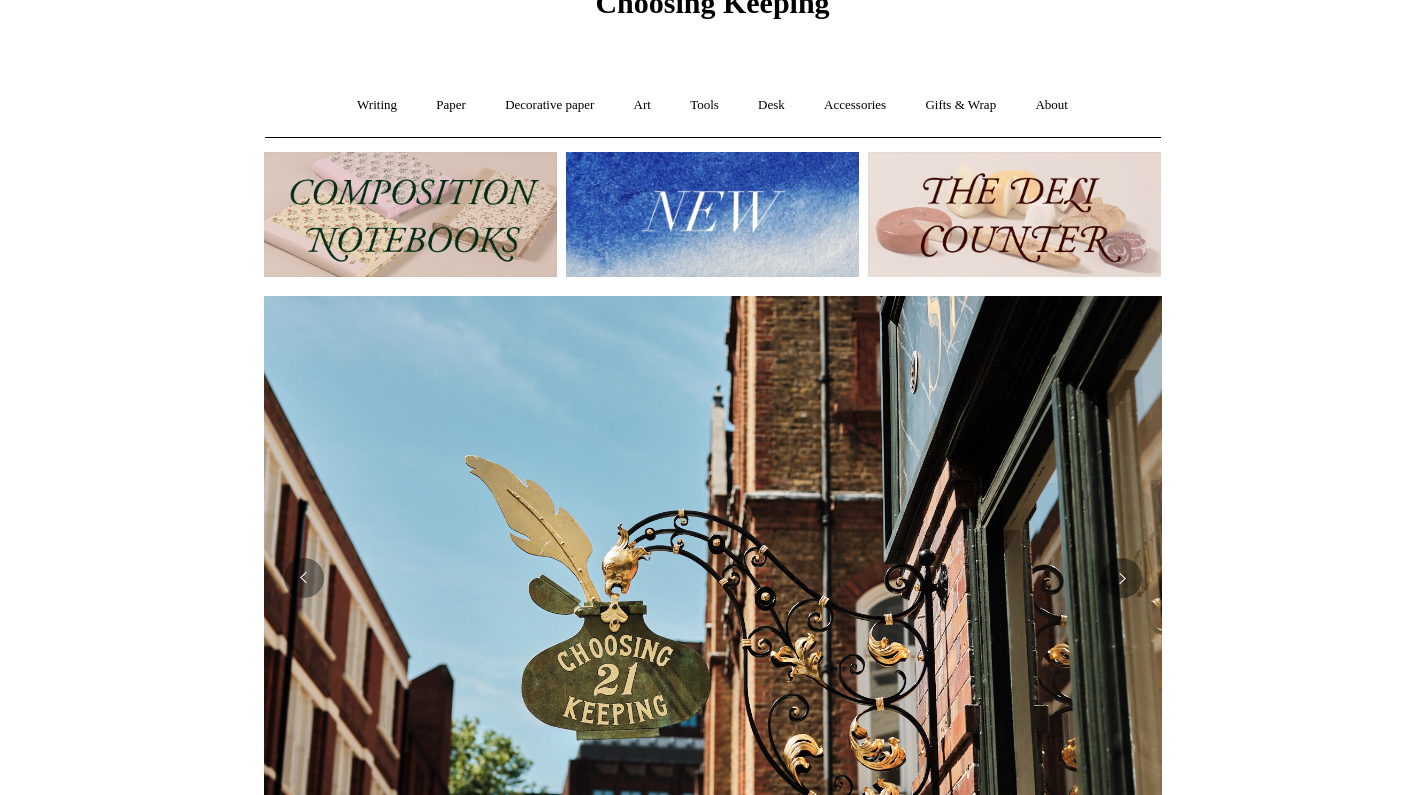 click at bounding box center [712, 214] 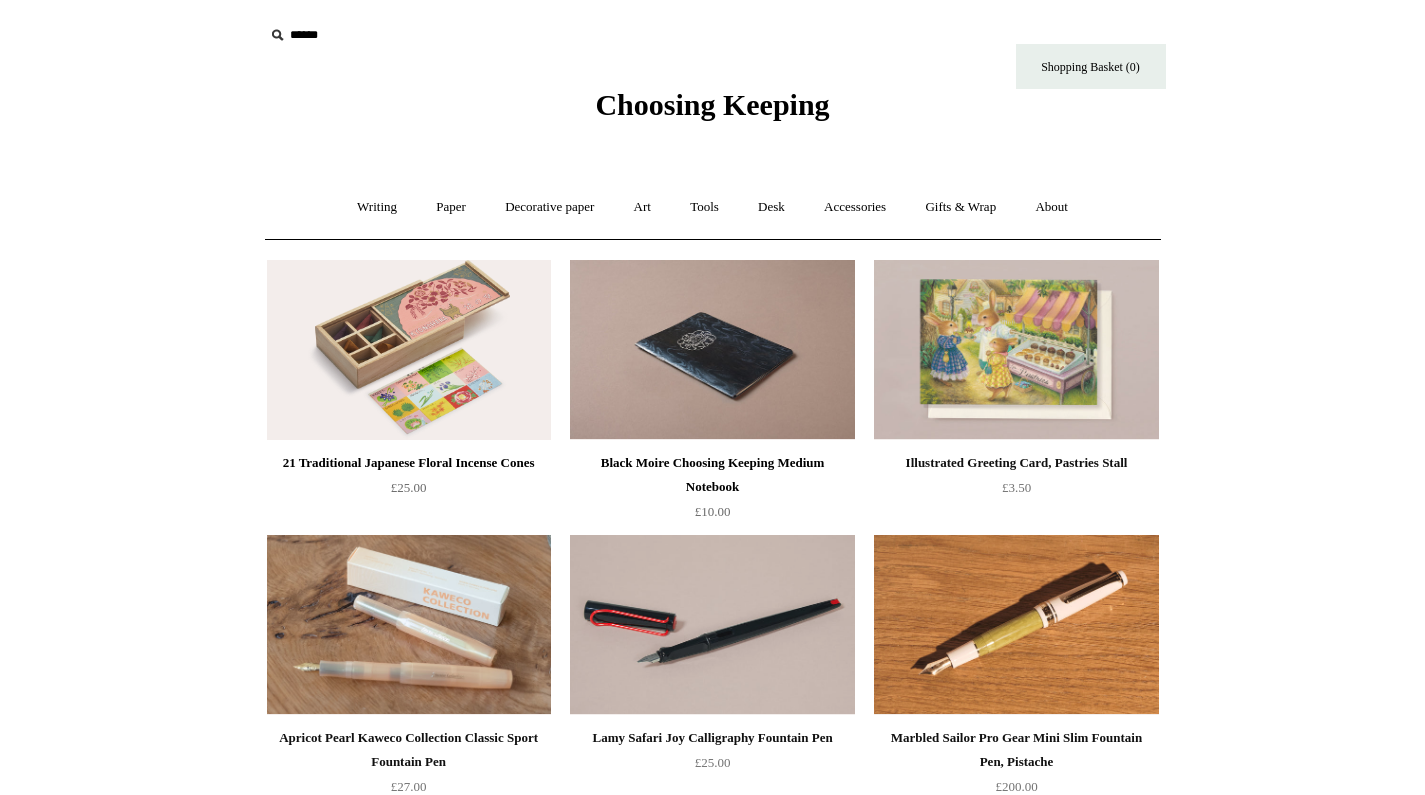 scroll, scrollTop: 0, scrollLeft: 0, axis: both 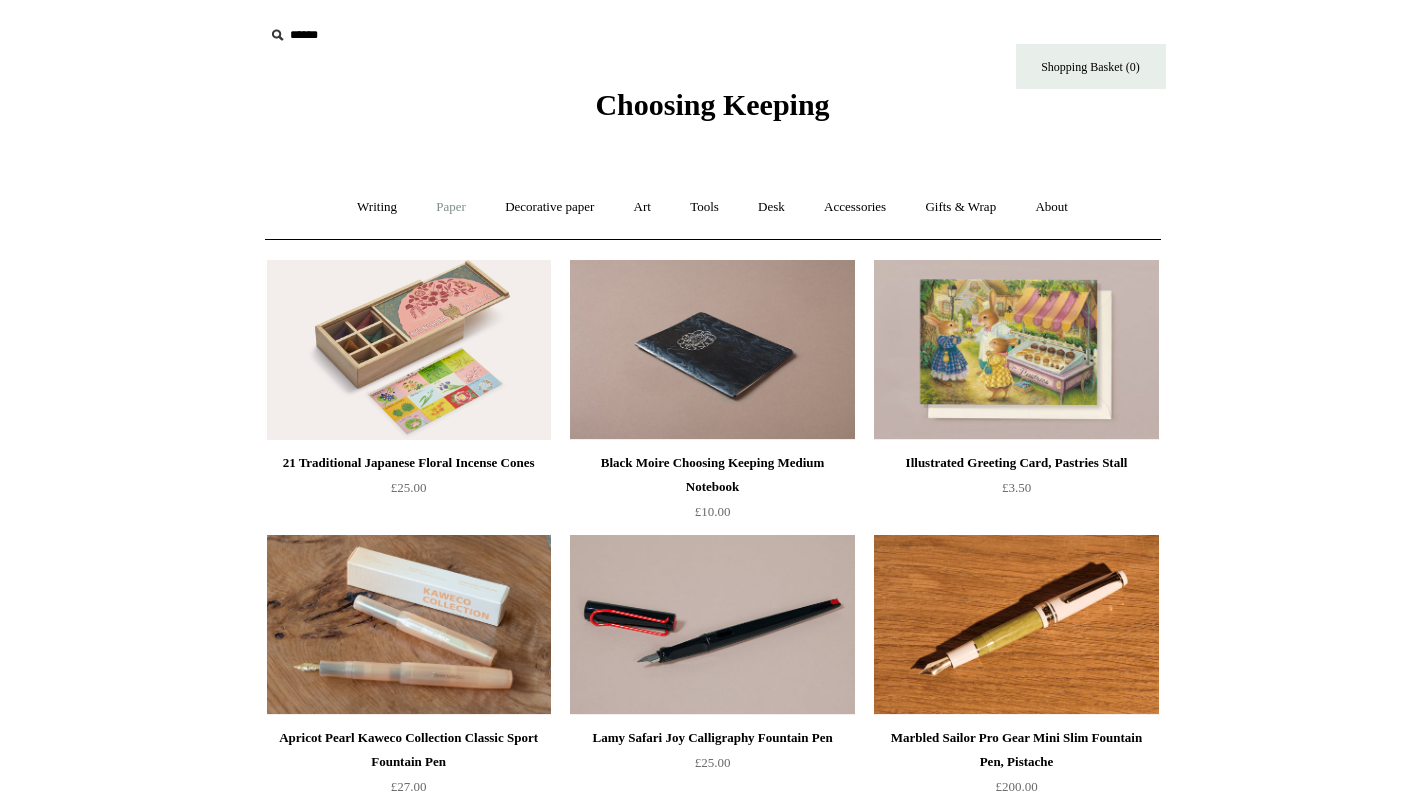 click on "Paper +" at bounding box center (451, 207) 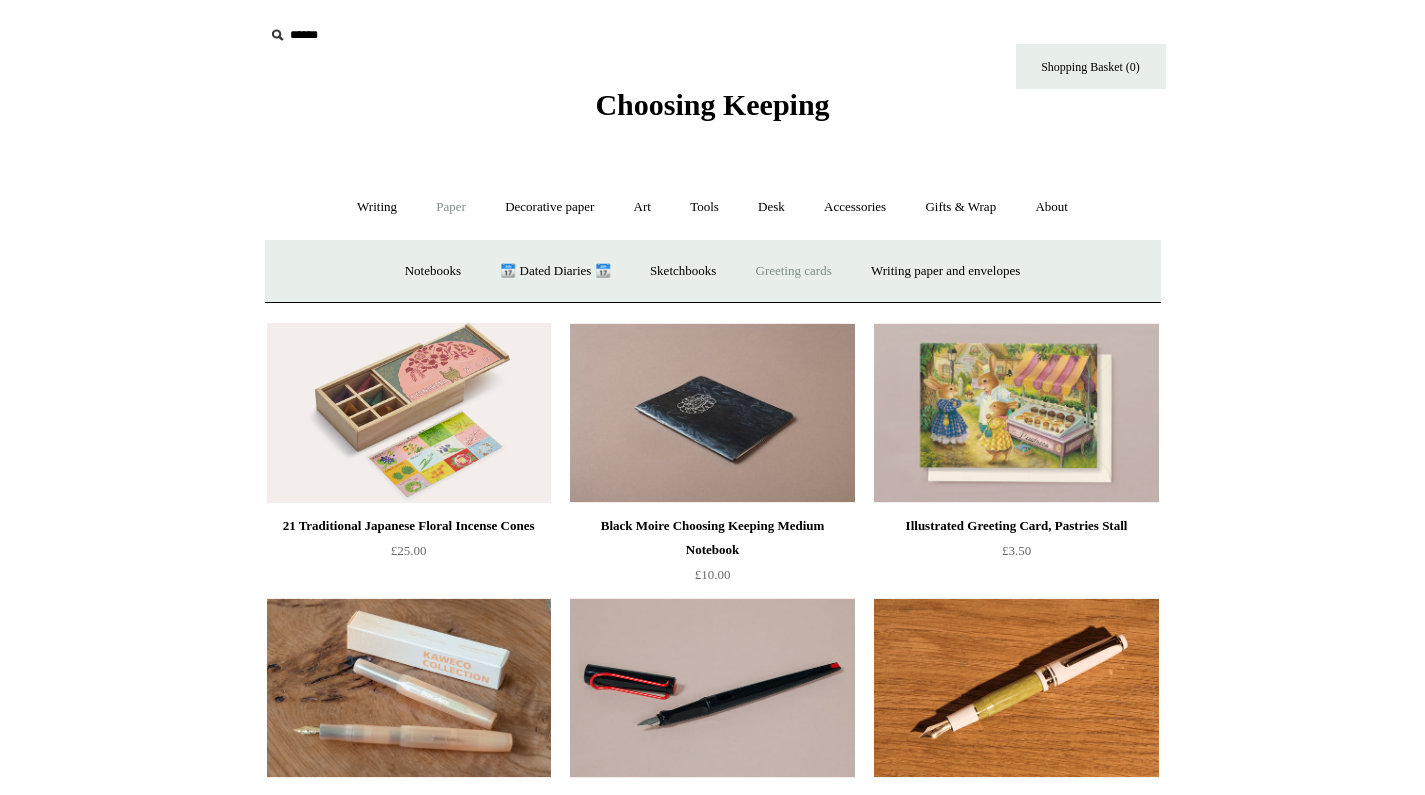click on "Greeting cards +" at bounding box center [794, 271] 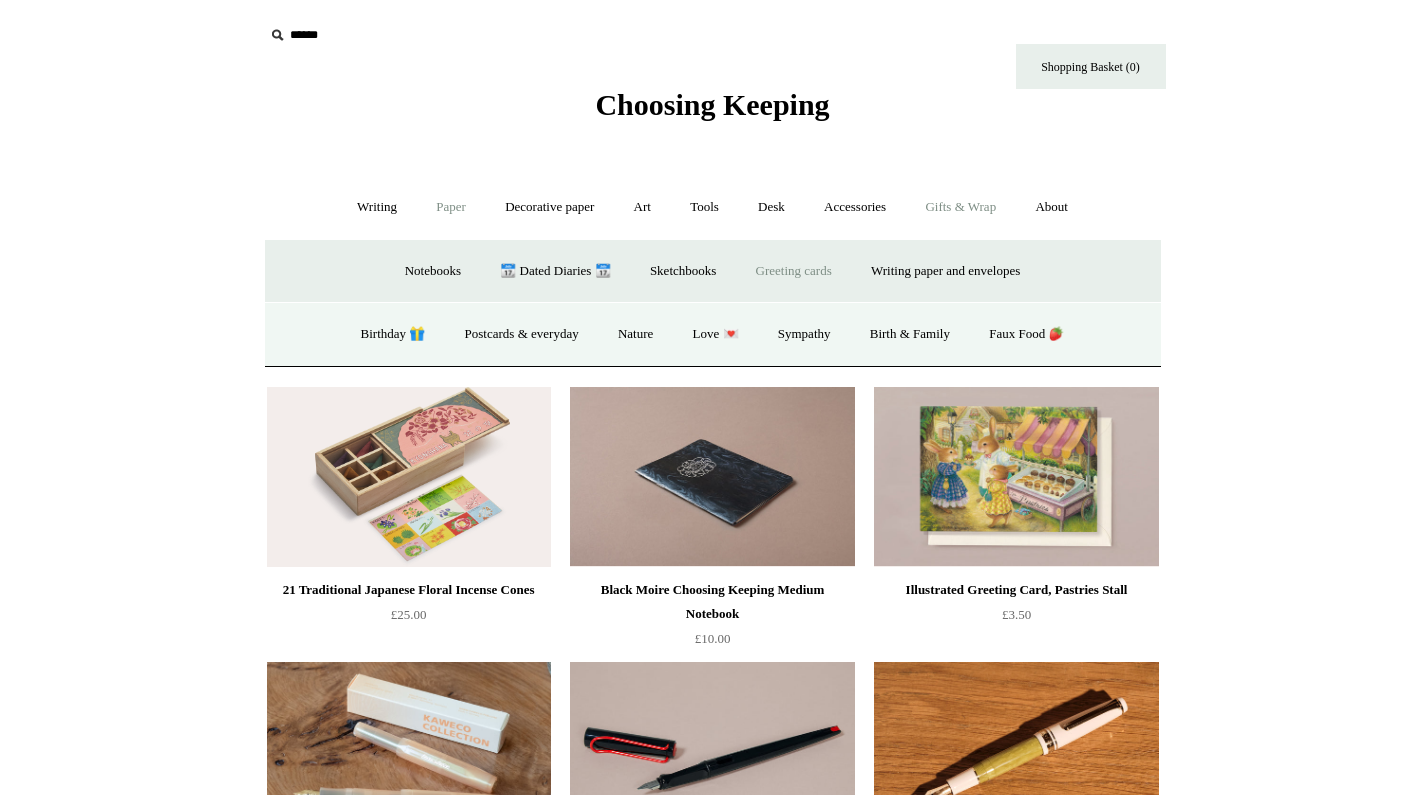 click on "Gifts & Wrap +" at bounding box center [960, 207] 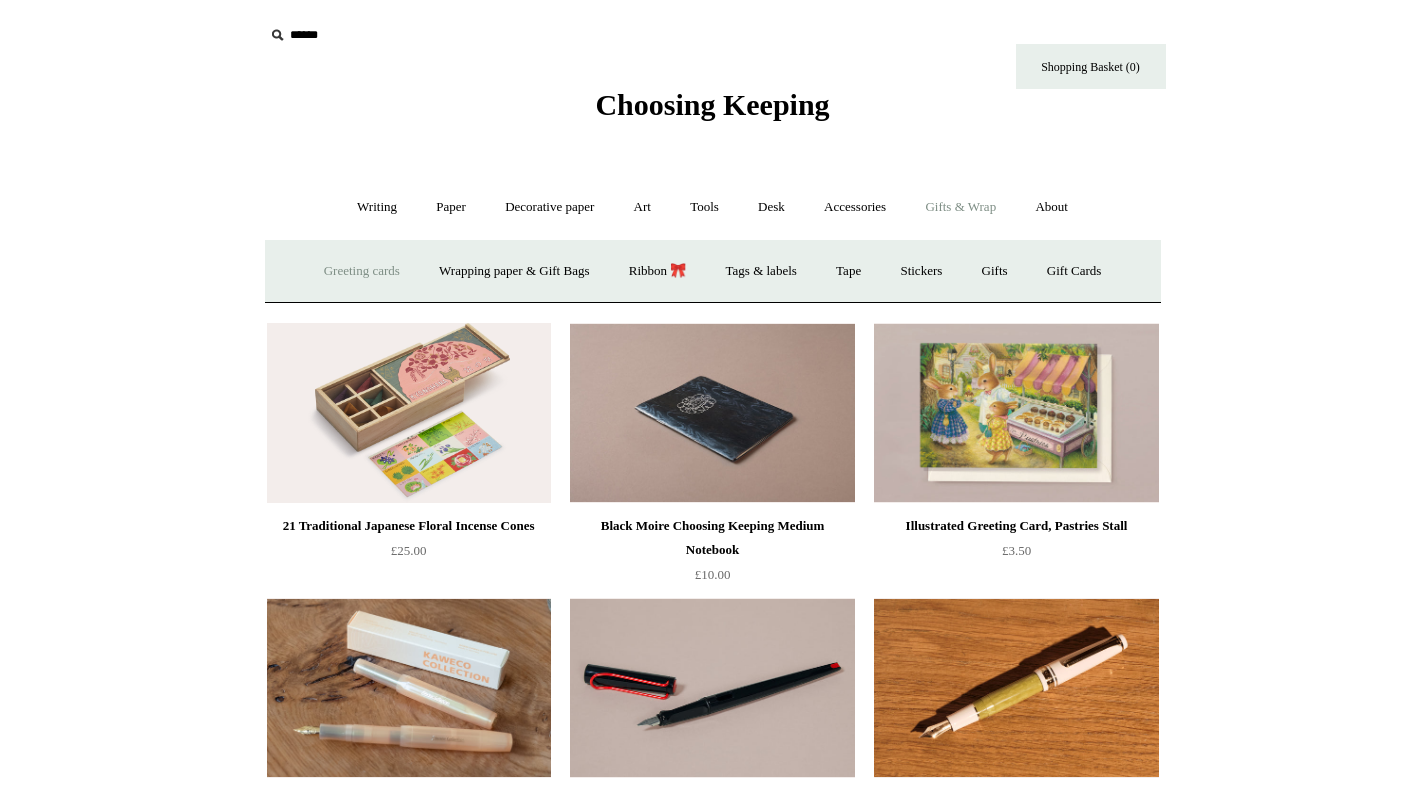 click on "Greeting cards +" at bounding box center [362, 271] 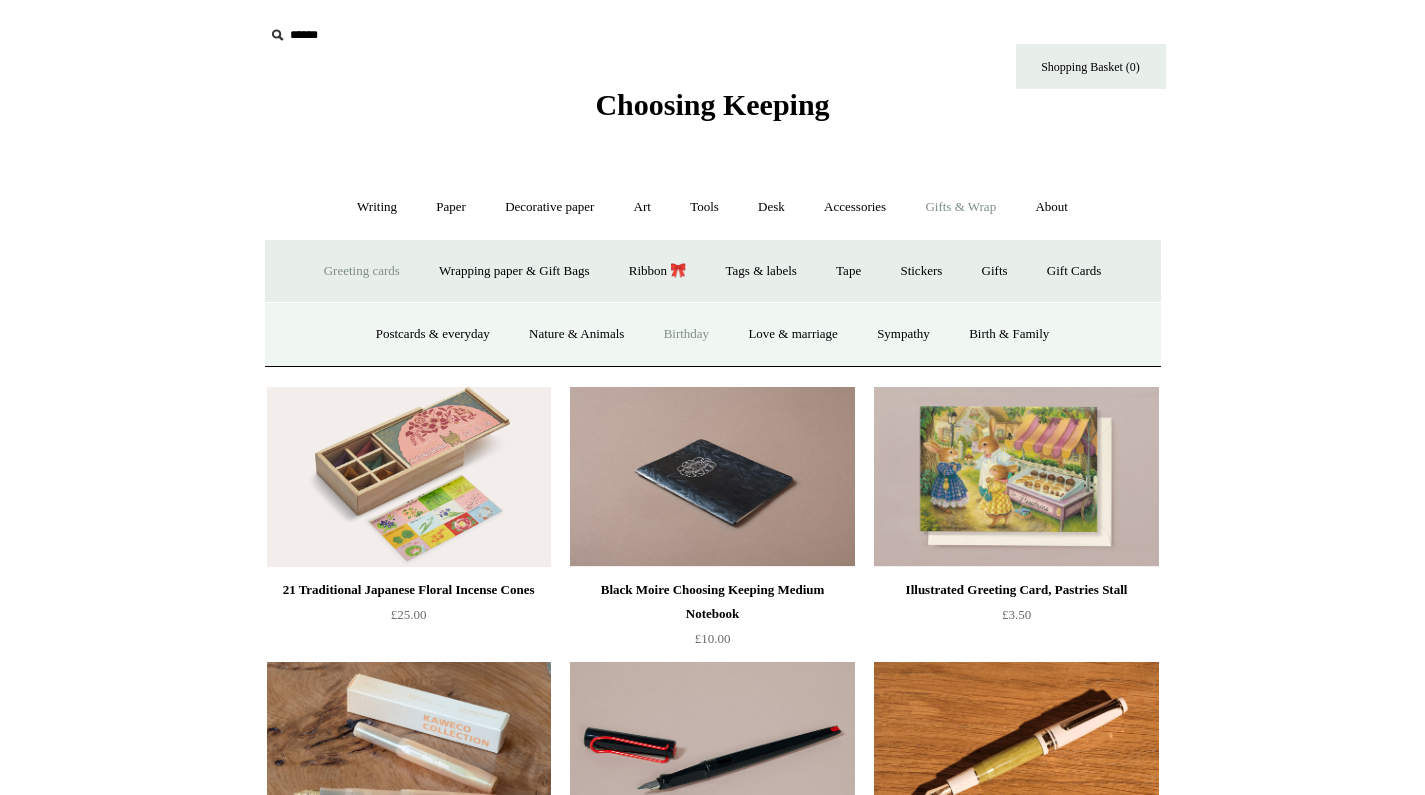 click on "Birthday" at bounding box center (687, 334) 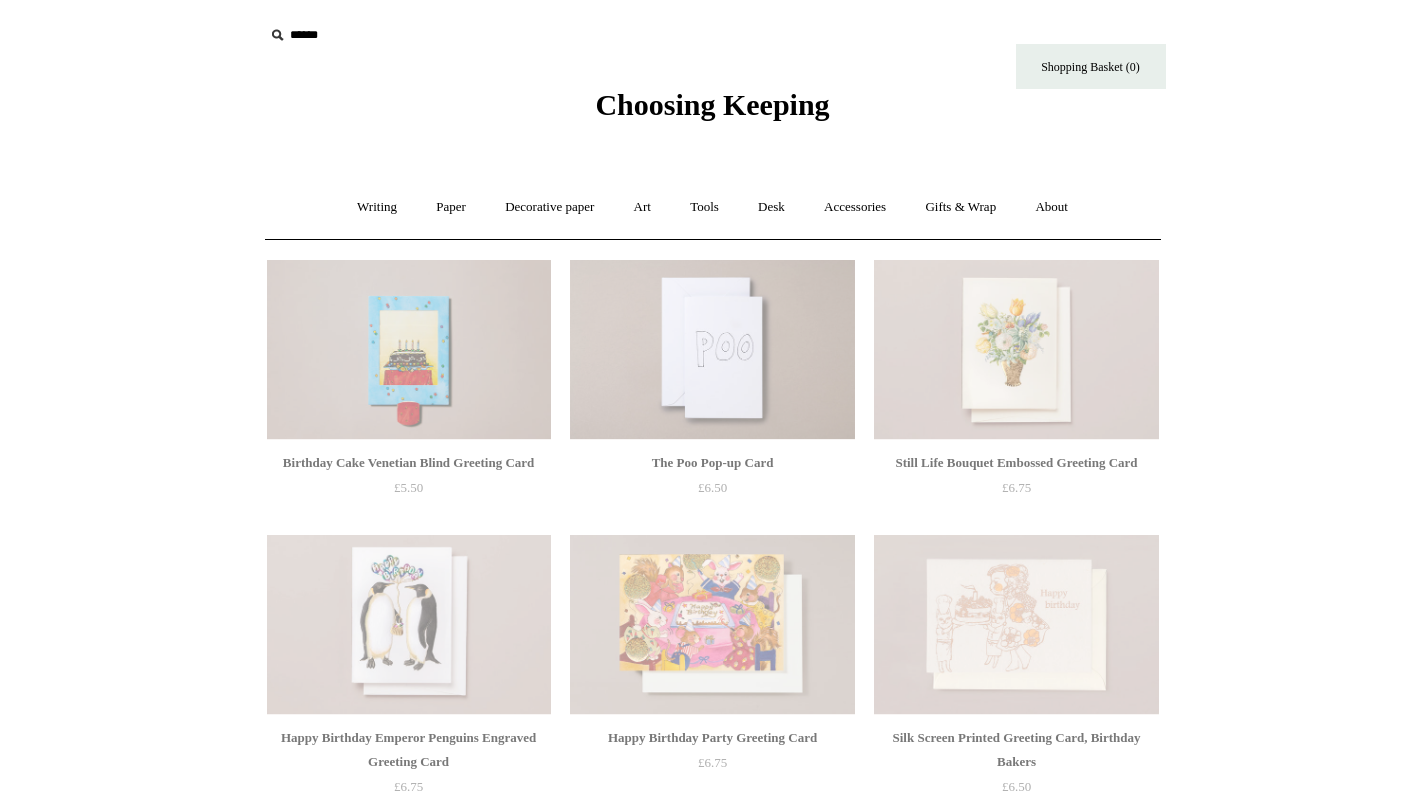 scroll, scrollTop: 0, scrollLeft: 0, axis: both 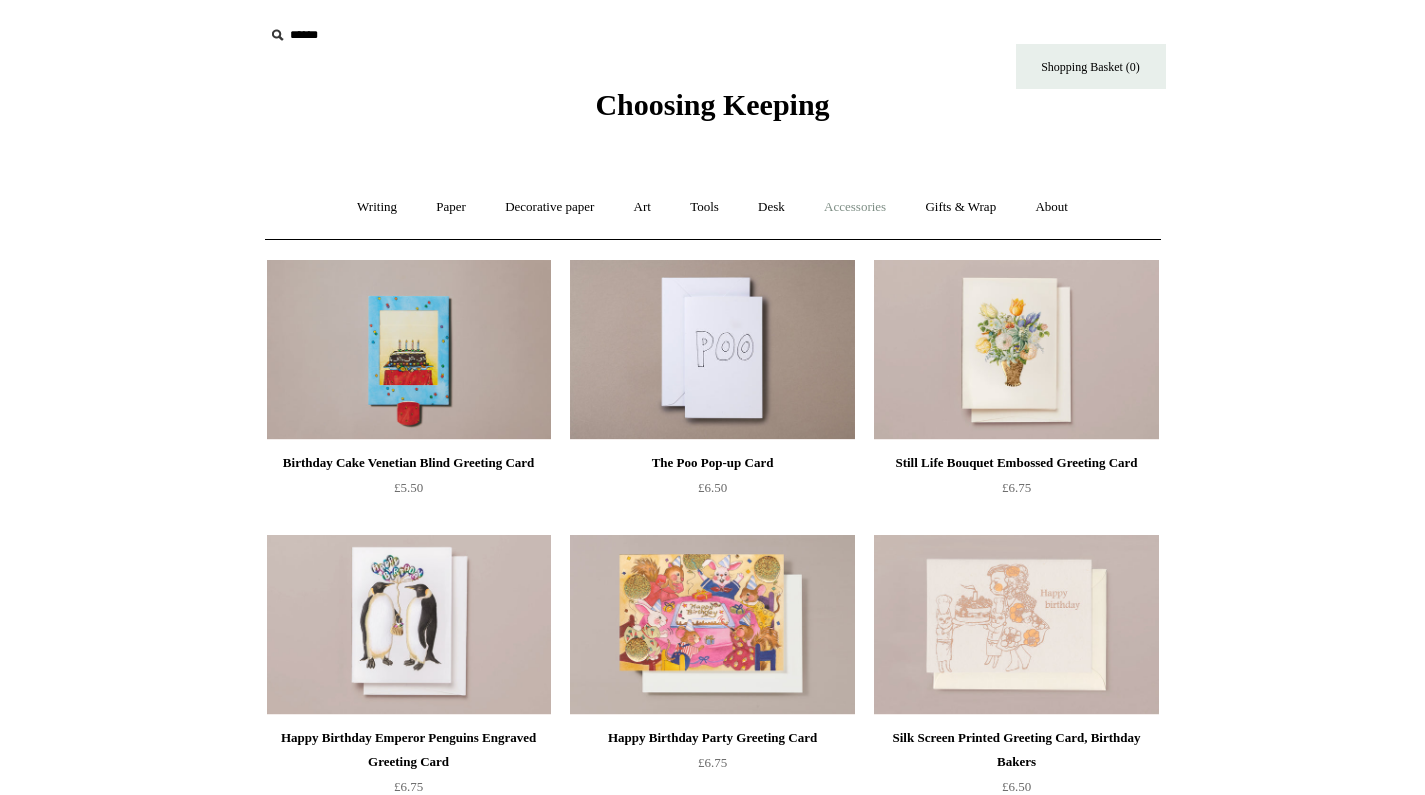 click on "Accessories +" at bounding box center (855, 207) 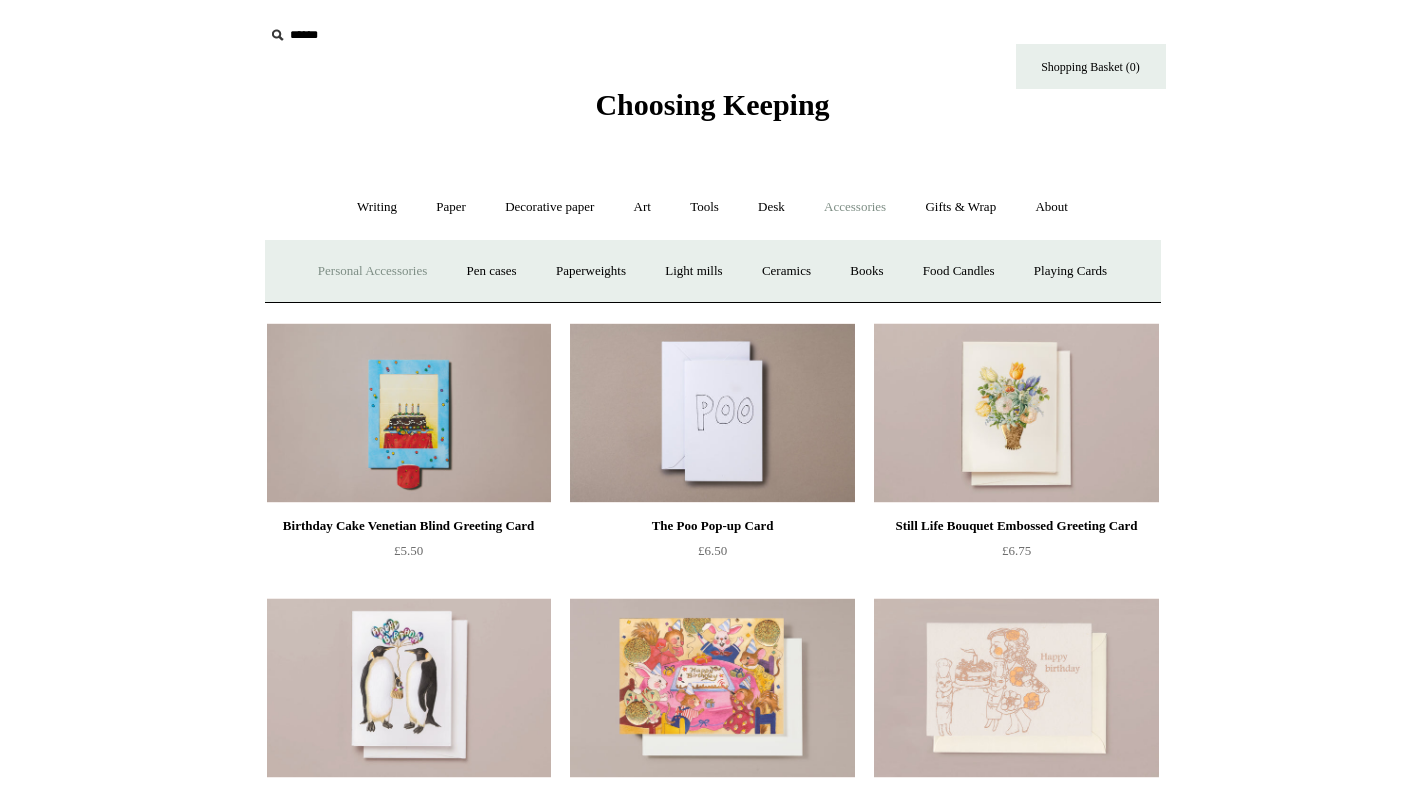 click on "Personal Accessories +" at bounding box center [372, 271] 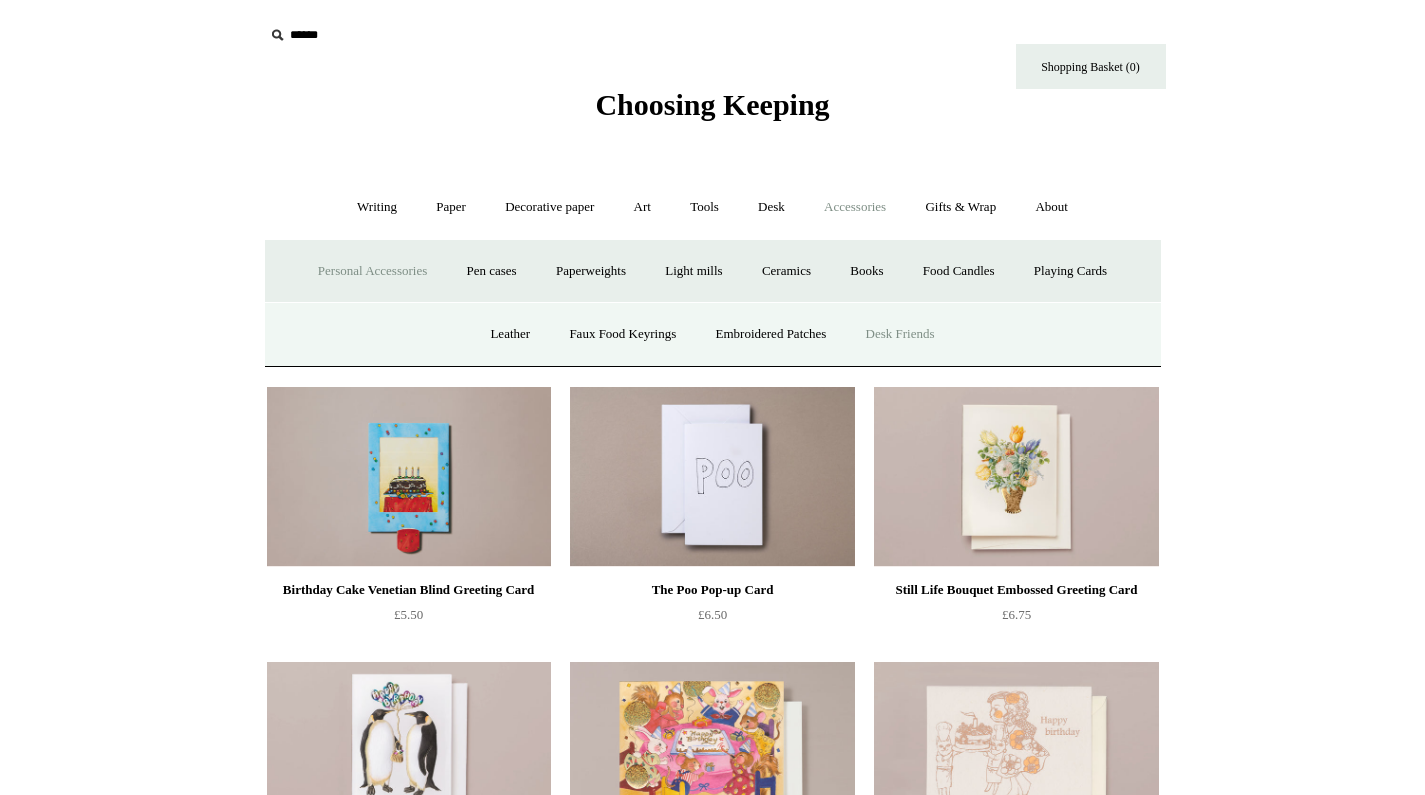 click on "Desk Friends" at bounding box center [900, 334] 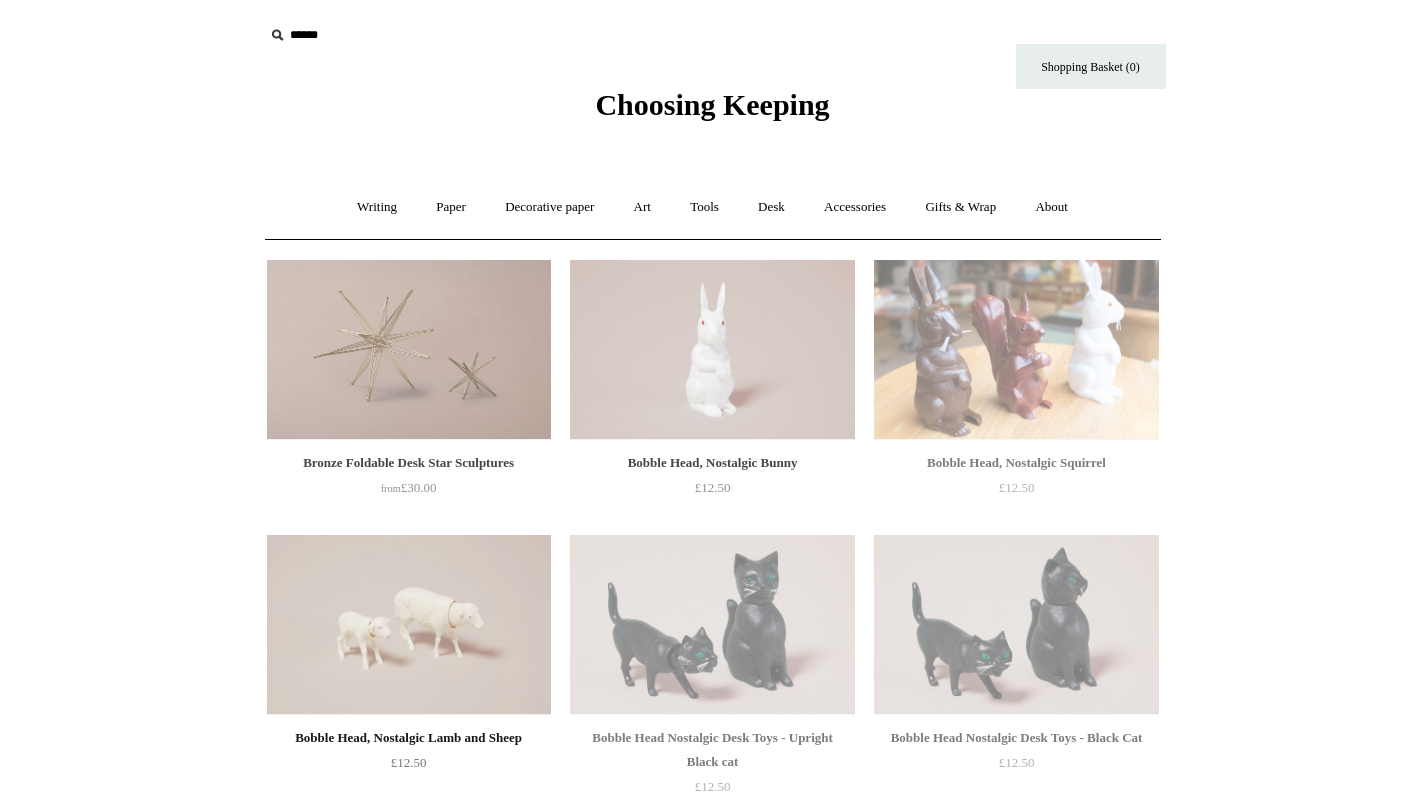 scroll, scrollTop: 0, scrollLeft: 0, axis: both 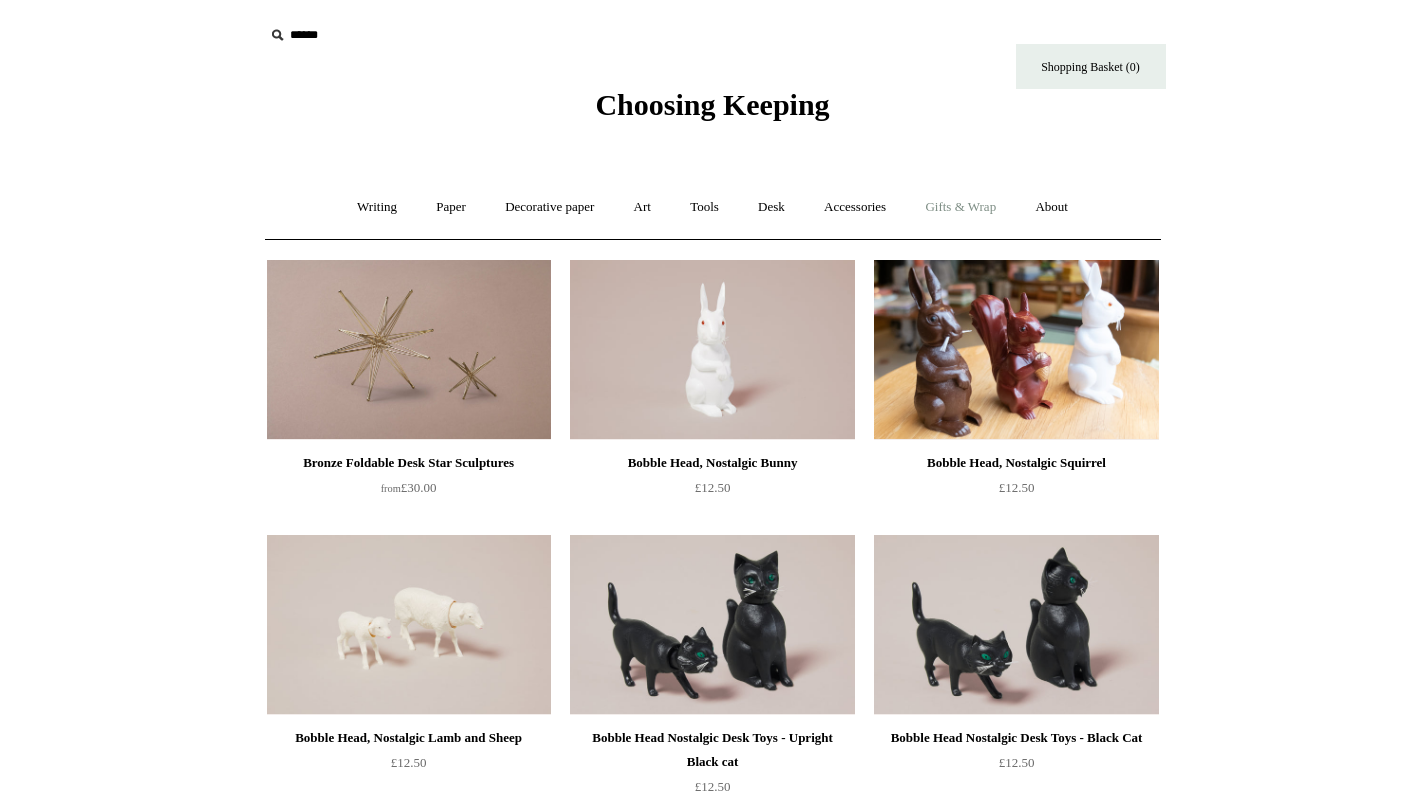 click on "Gifts & Wrap +" at bounding box center (960, 207) 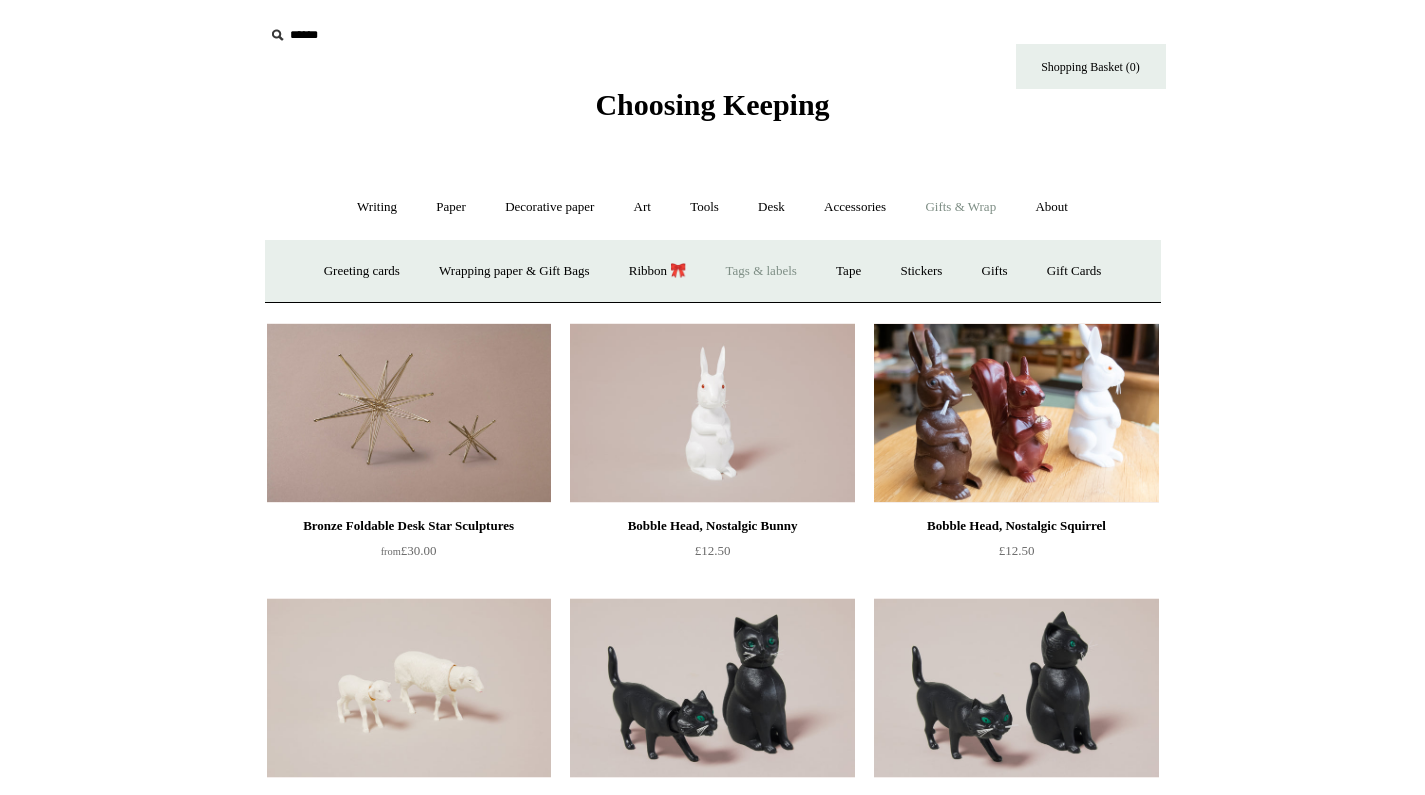 click on "Tags & labels" at bounding box center [761, 271] 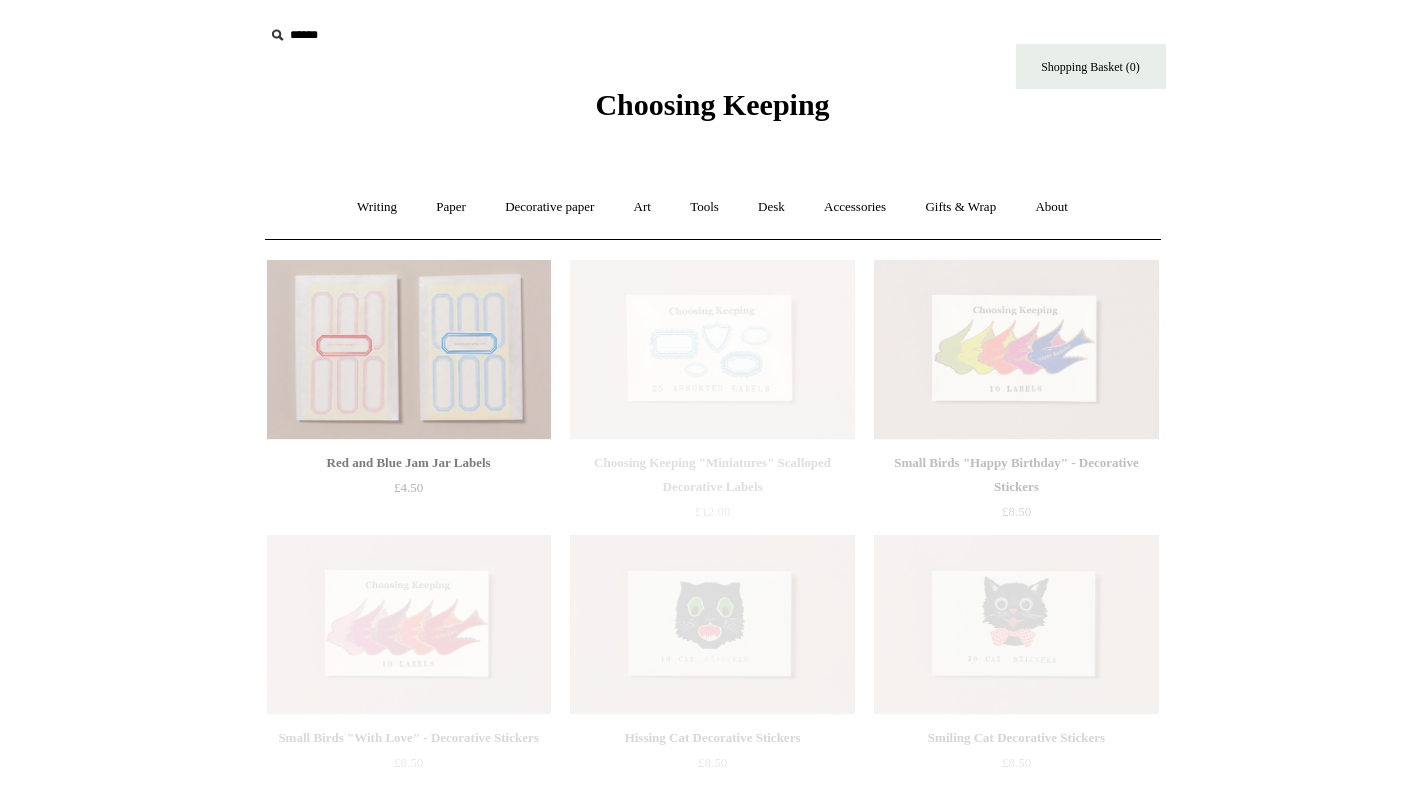 scroll, scrollTop: 0, scrollLeft: 0, axis: both 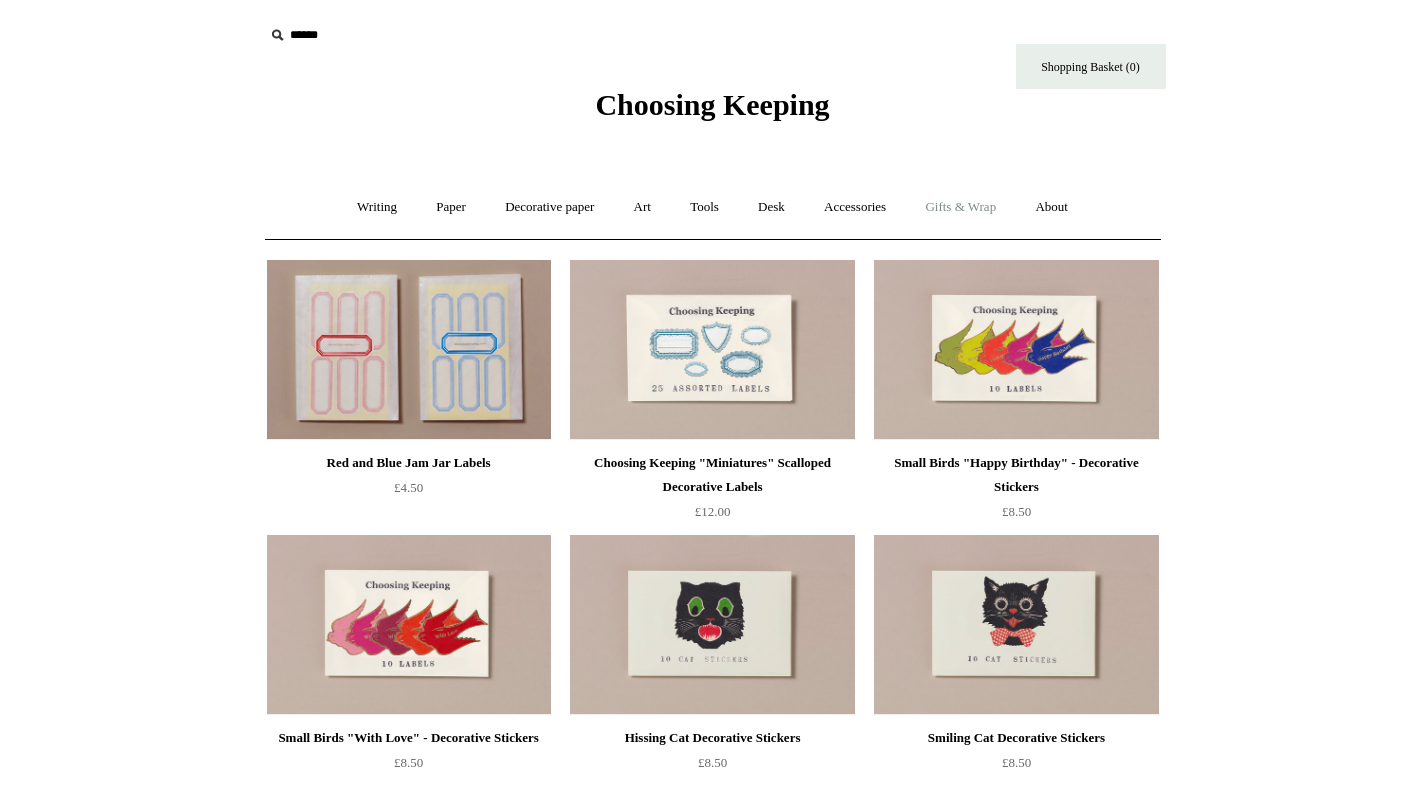 click on "Gifts & Wrap +" at bounding box center [960, 207] 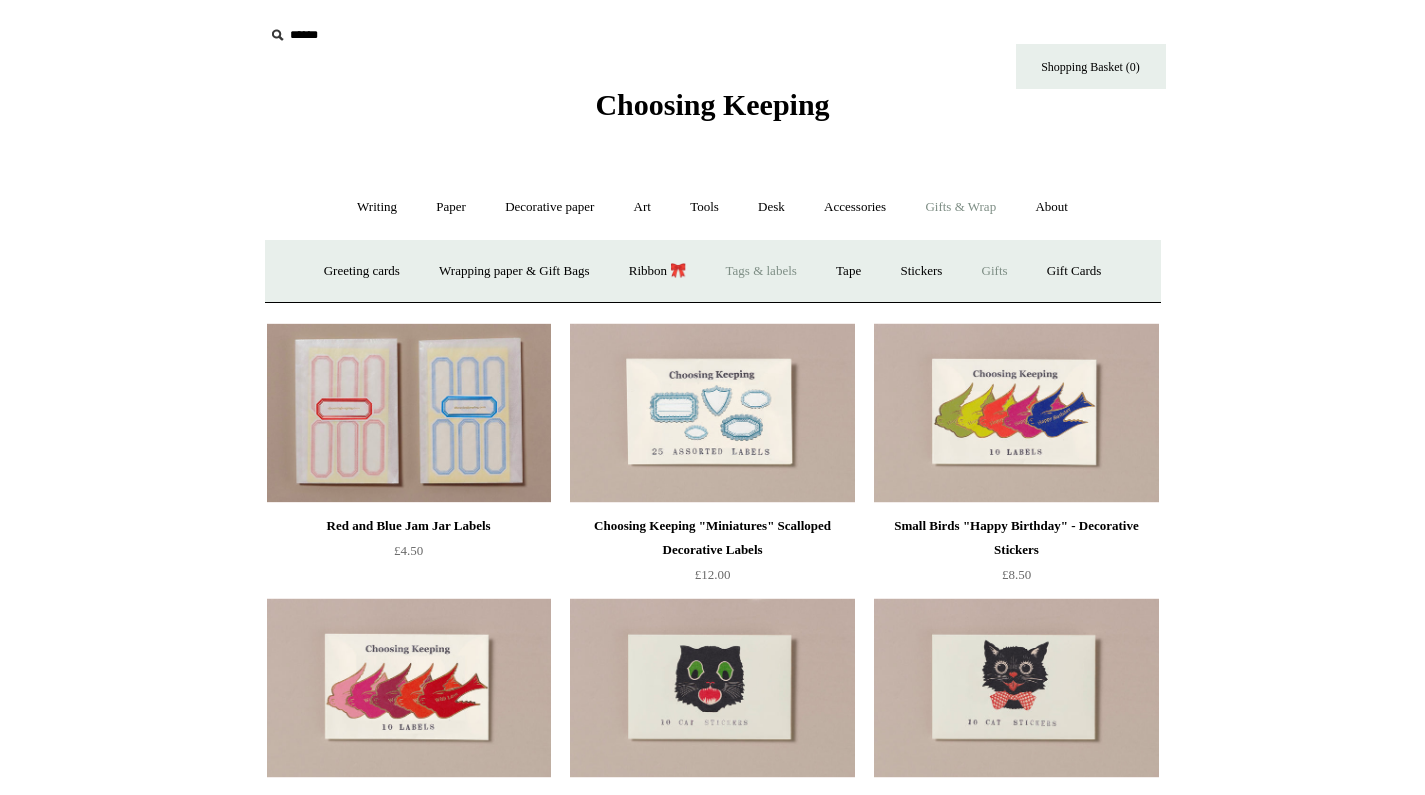 click on "Gifts +" at bounding box center (995, 271) 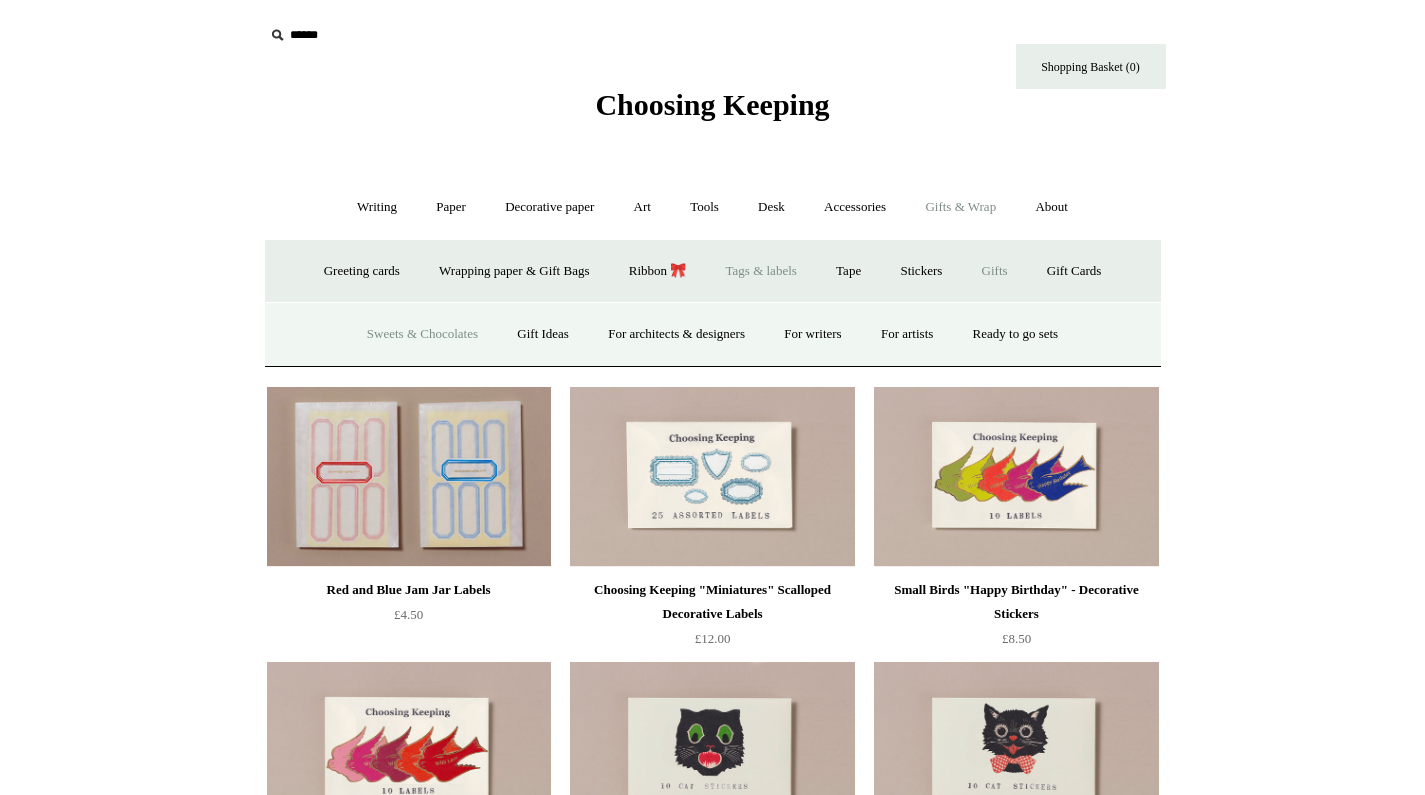 click on "Sweets & Chocolates" at bounding box center (422, 334) 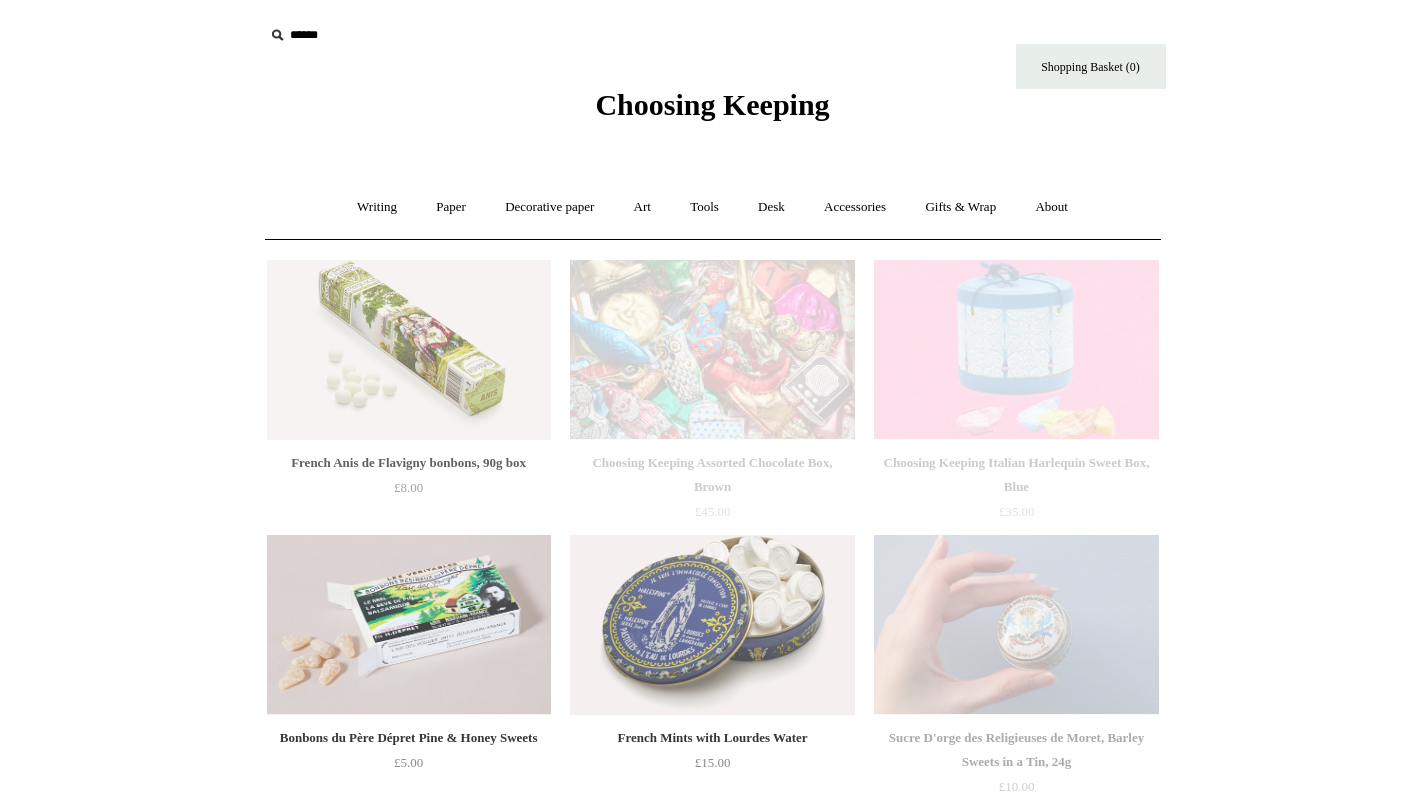scroll, scrollTop: 0, scrollLeft: 0, axis: both 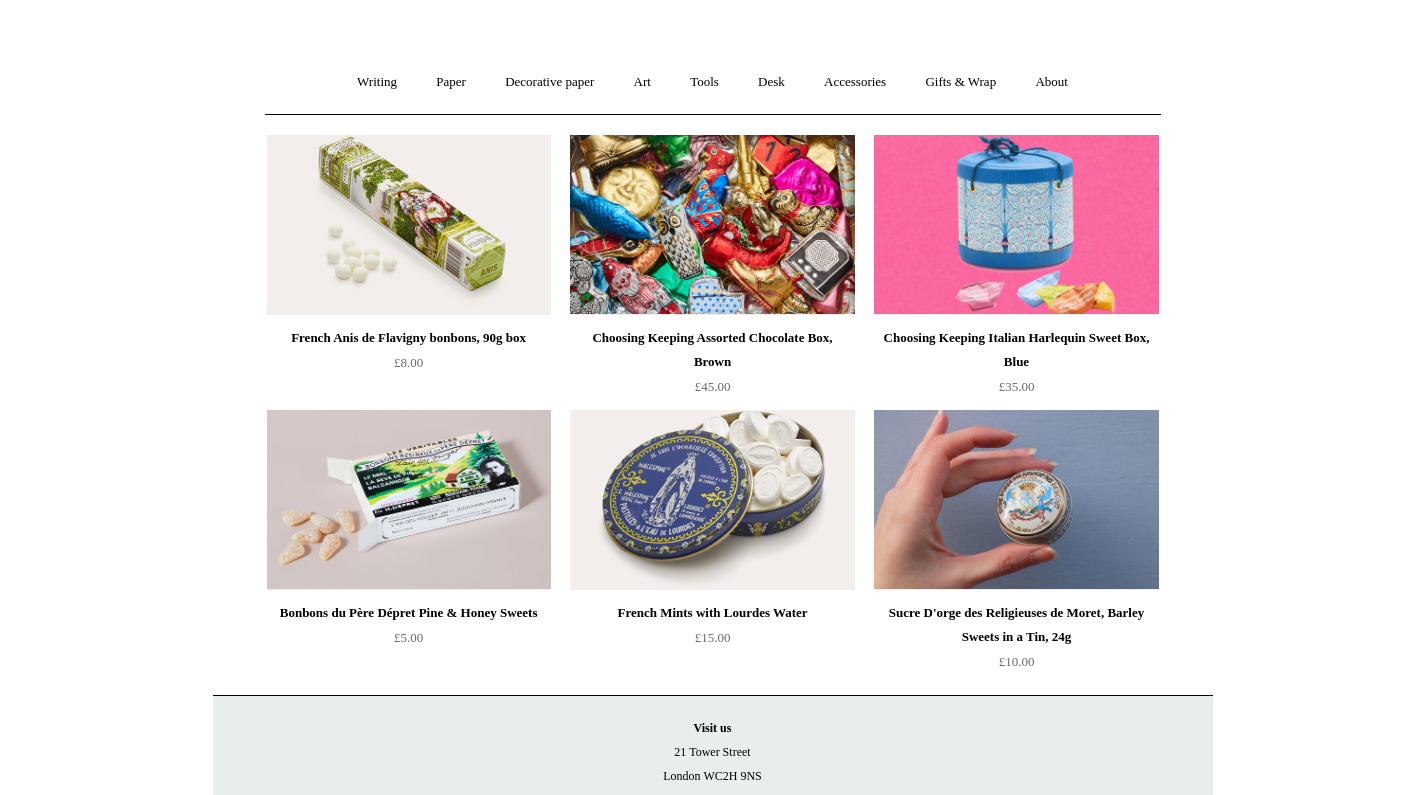 click at bounding box center [712, 225] 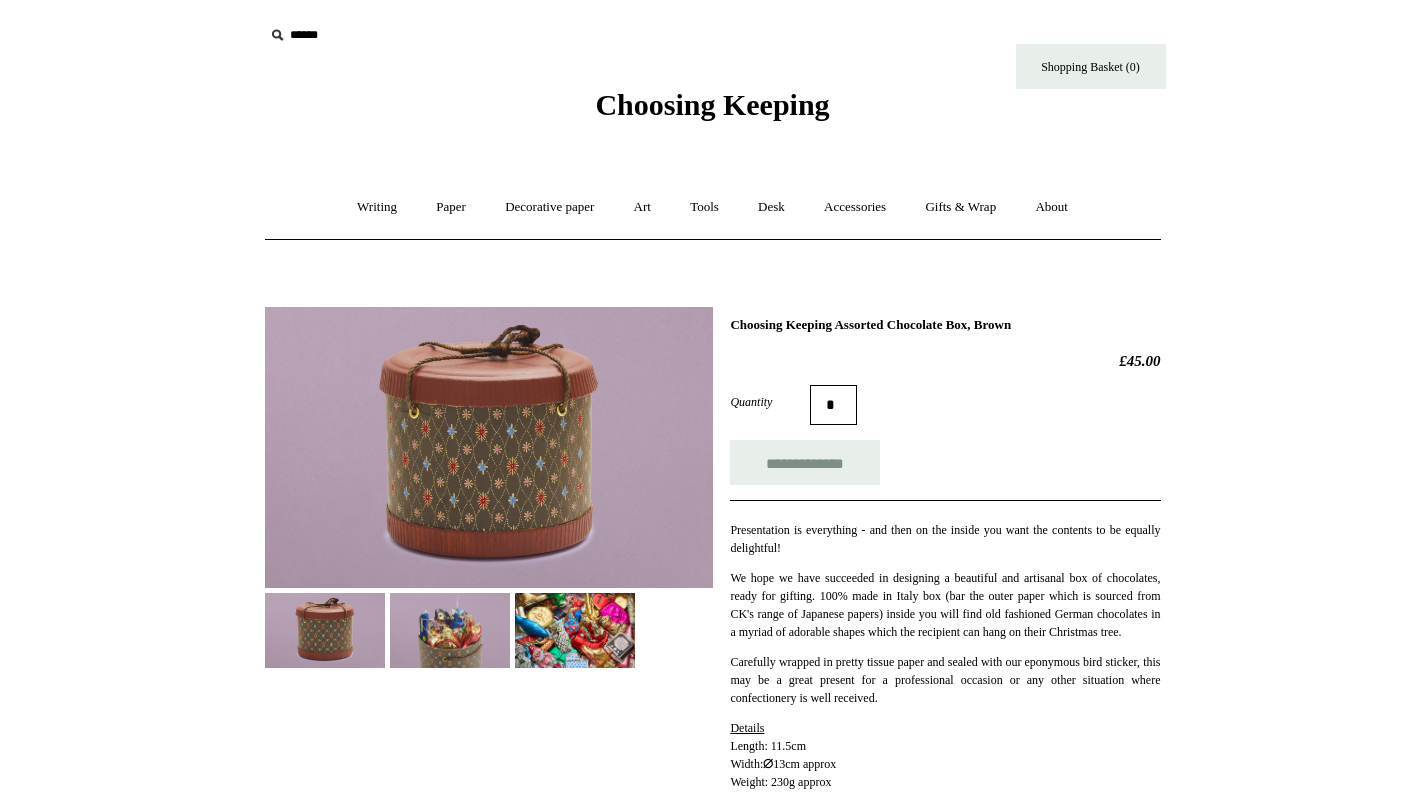 scroll, scrollTop: 0, scrollLeft: 0, axis: both 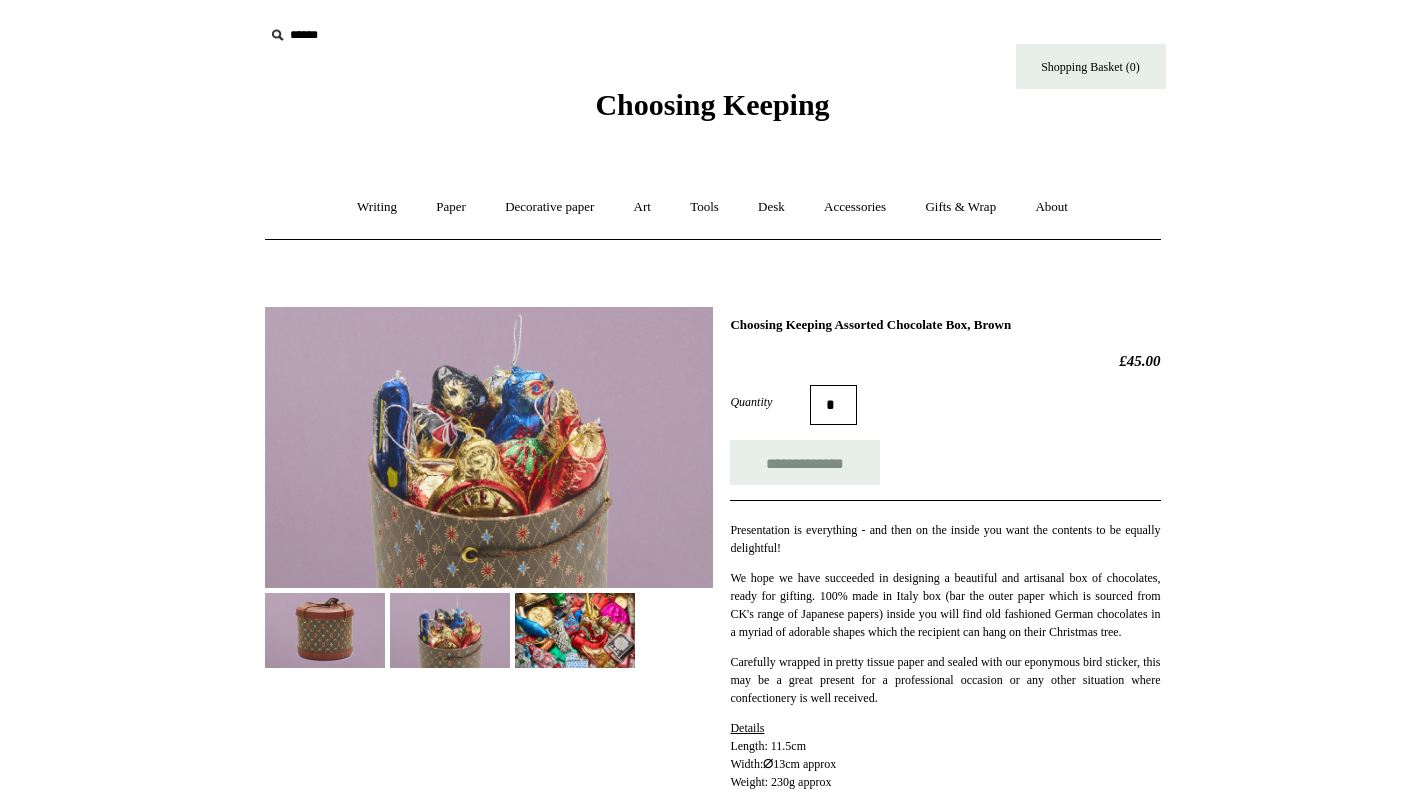 click at bounding box center (489, 447) 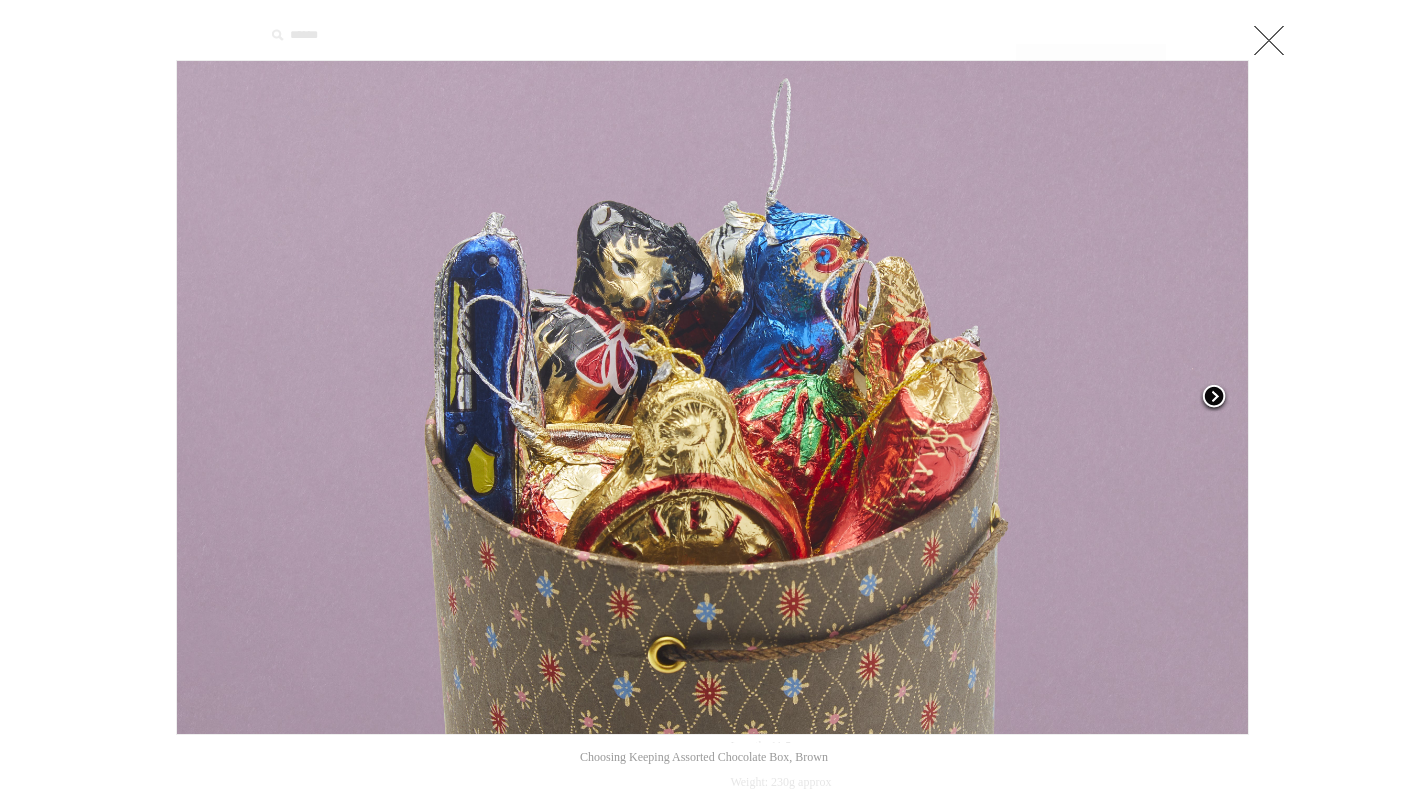 click at bounding box center (1214, 398) 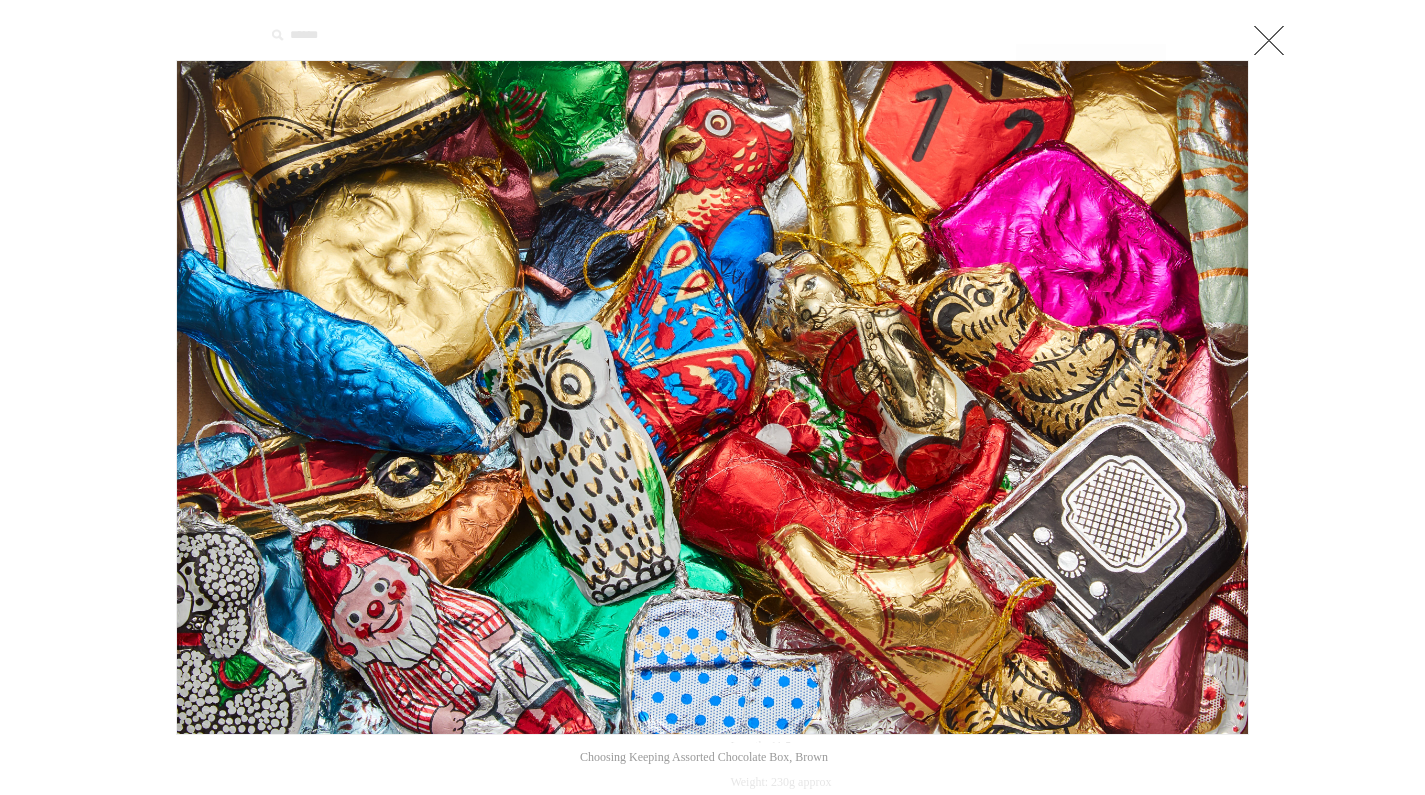 click at bounding box center (1269, 40) 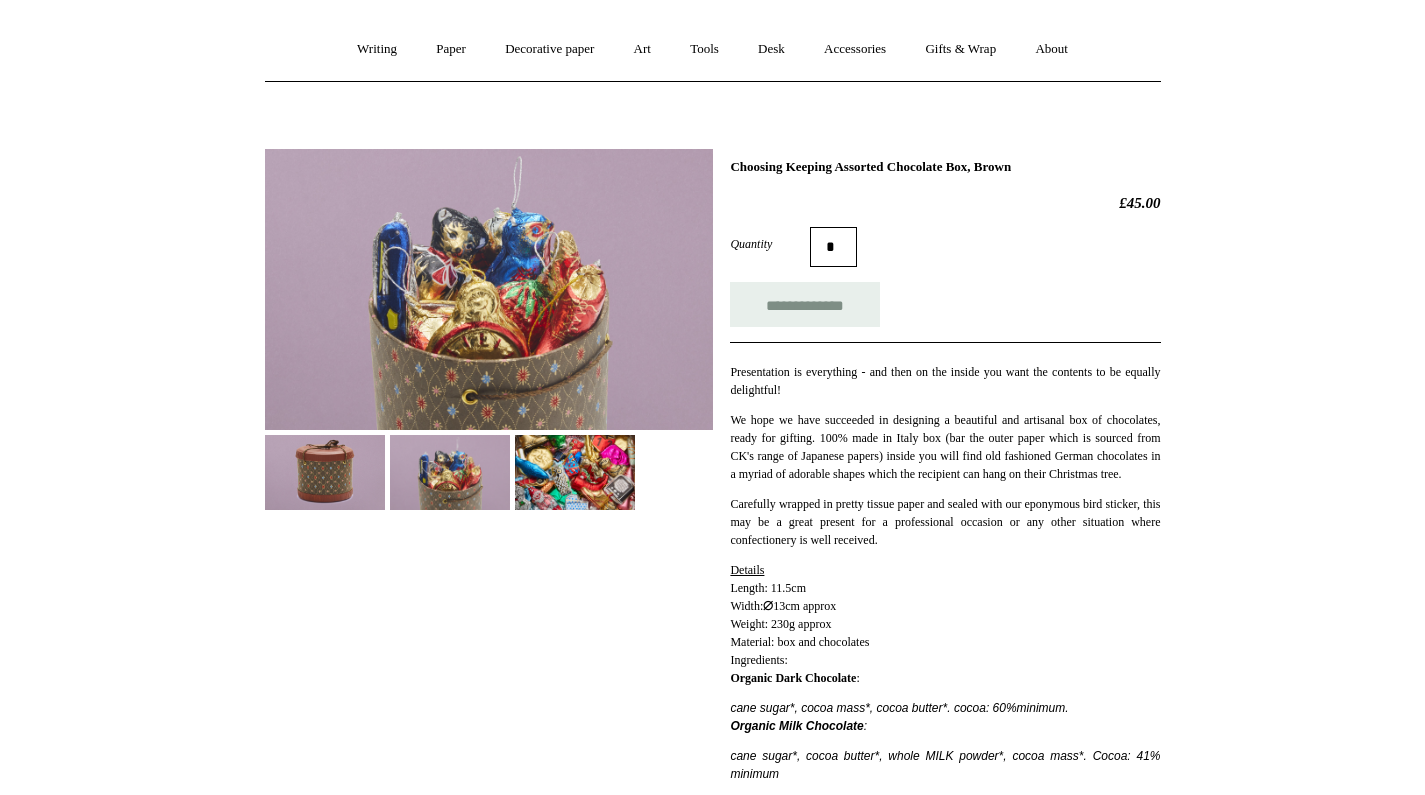 scroll, scrollTop: 0, scrollLeft: 0, axis: both 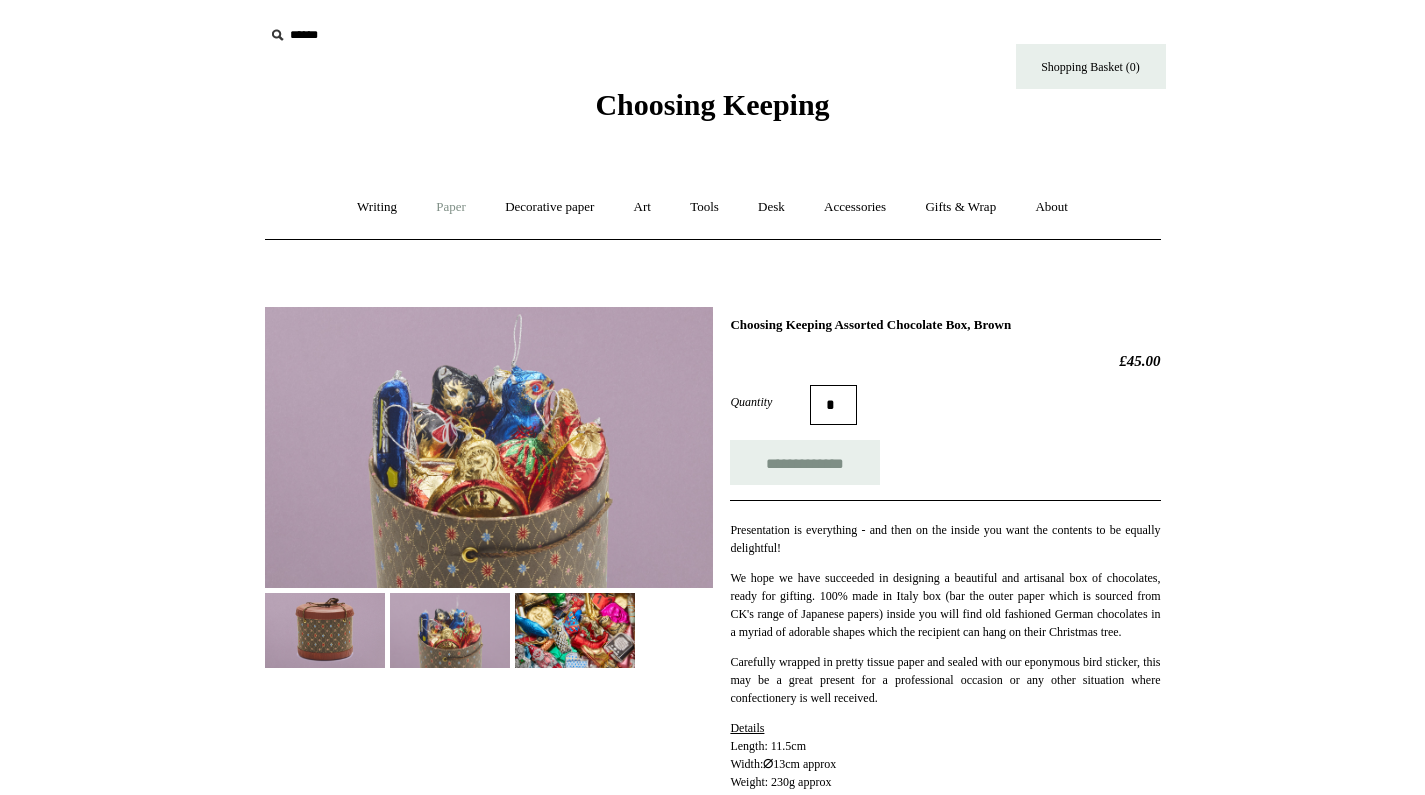 click on "Paper +" at bounding box center (451, 207) 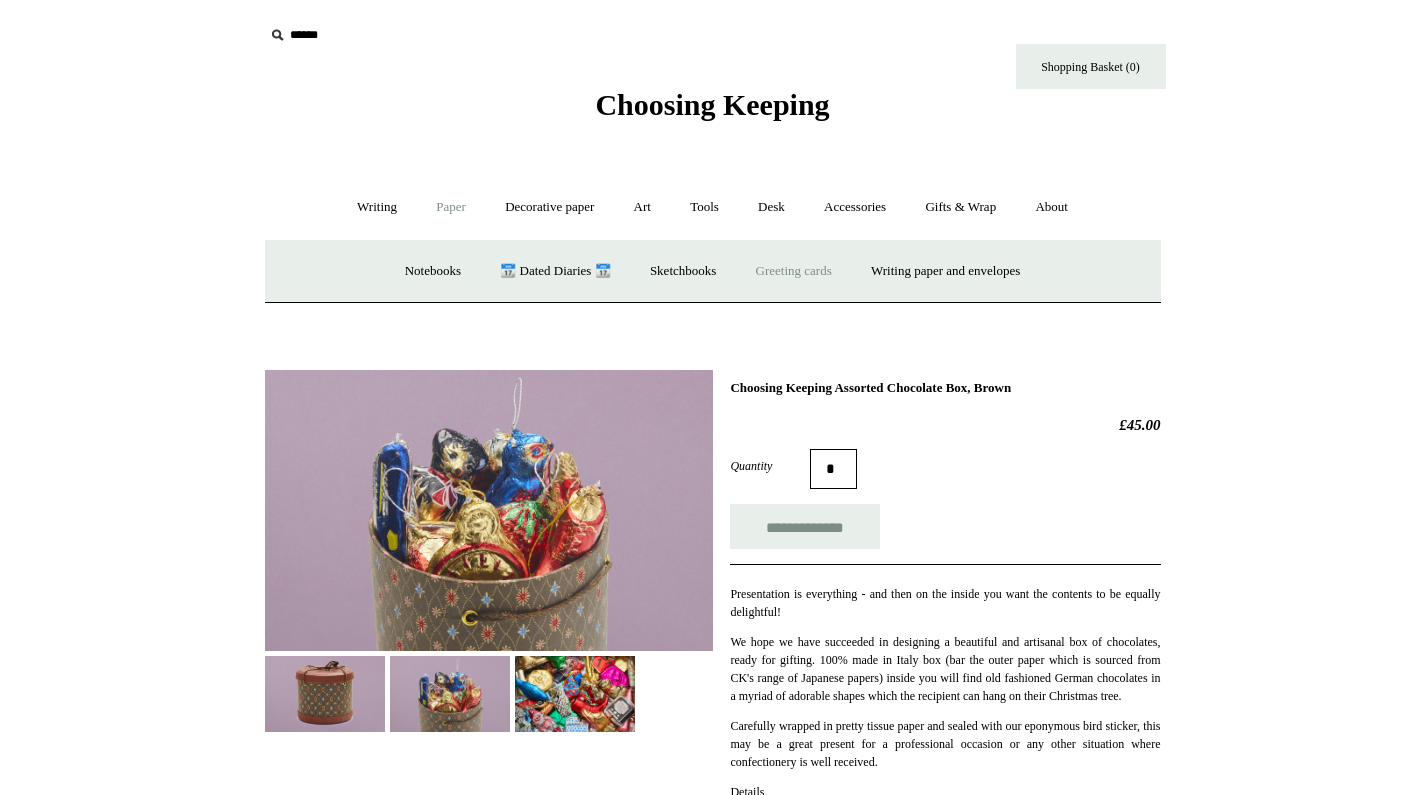 click on "Greeting cards +" at bounding box center (794, 271) 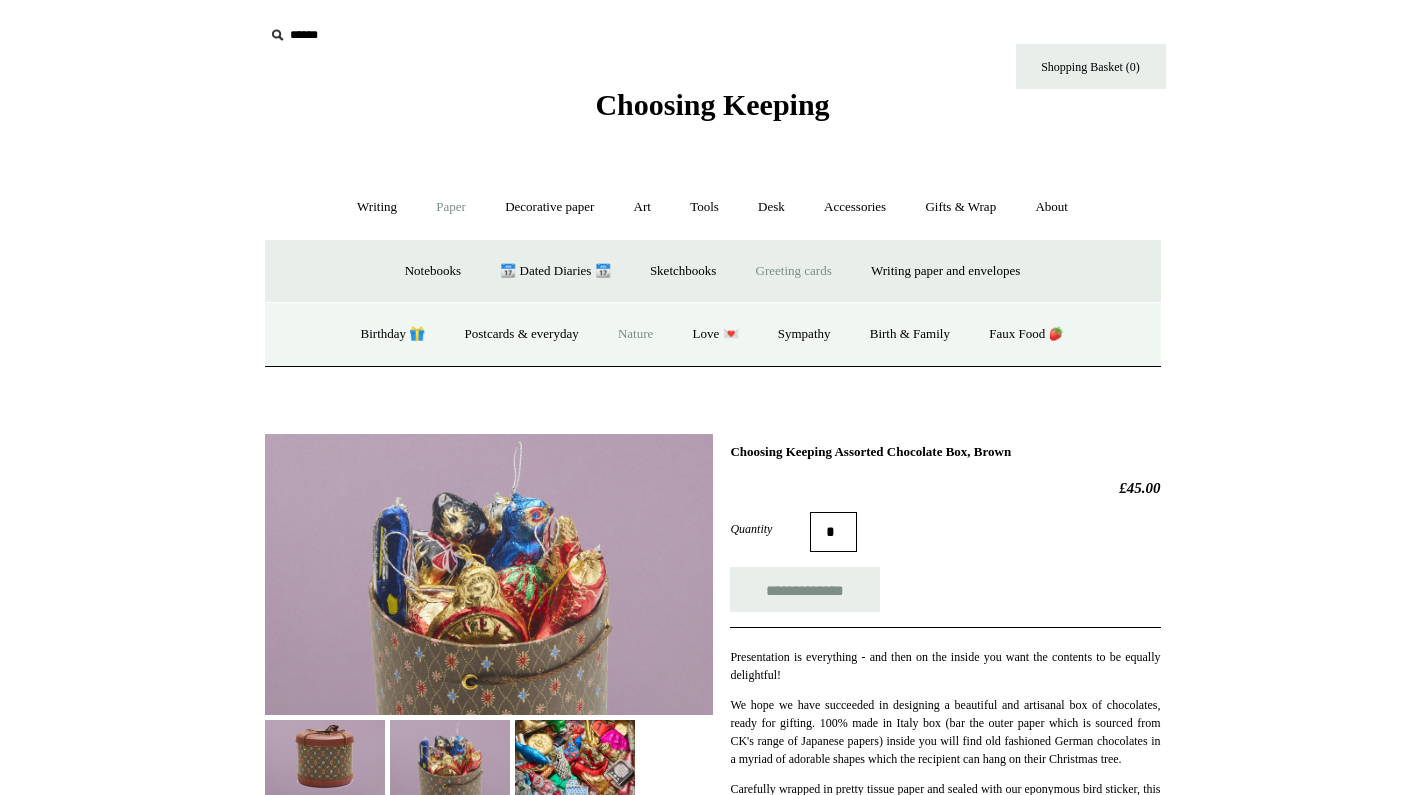 click on "Nature" at bounding box center (635, 334) 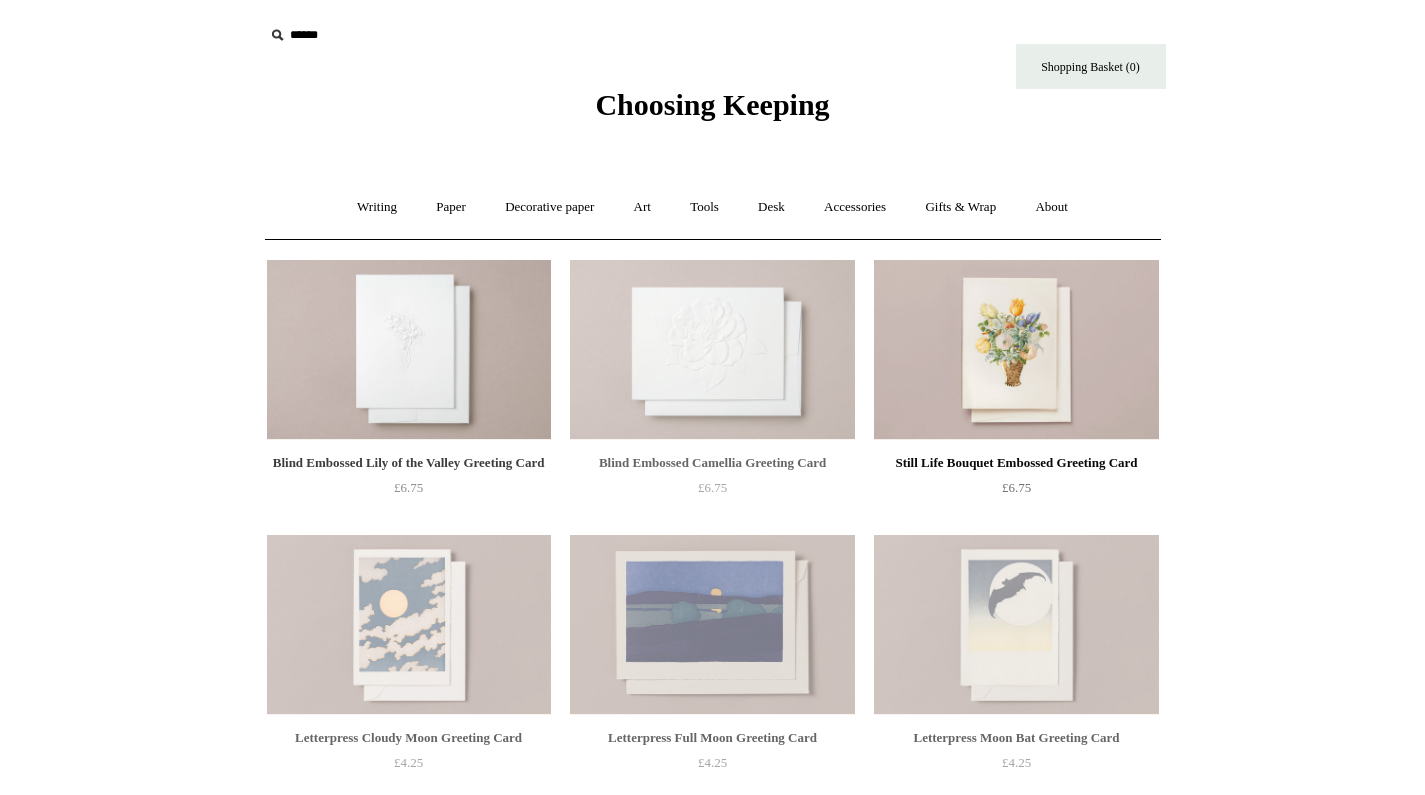 scroll, scrollTop: 0, scrollLeft: 0, axis: both 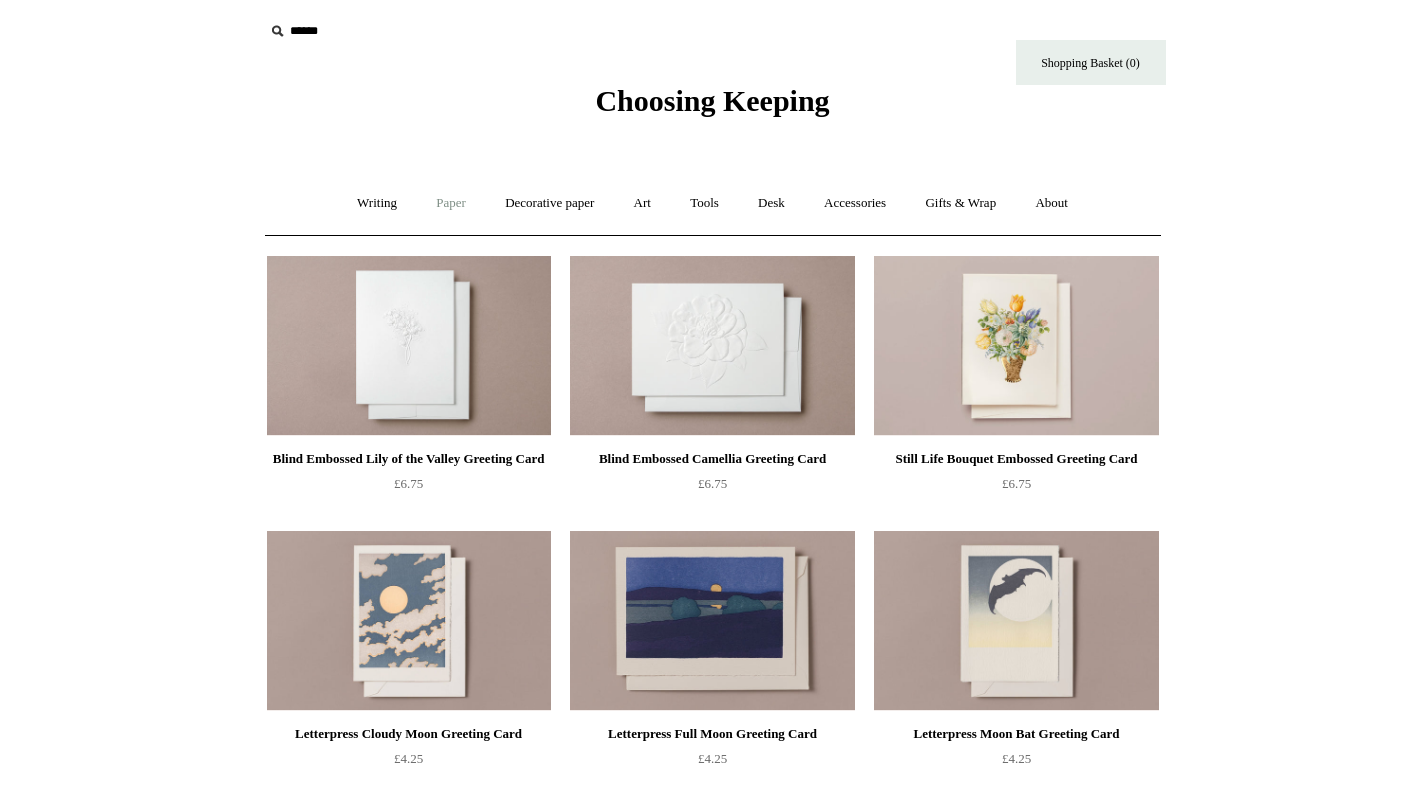 click on "Paper +" at bounding box center [451, 203] 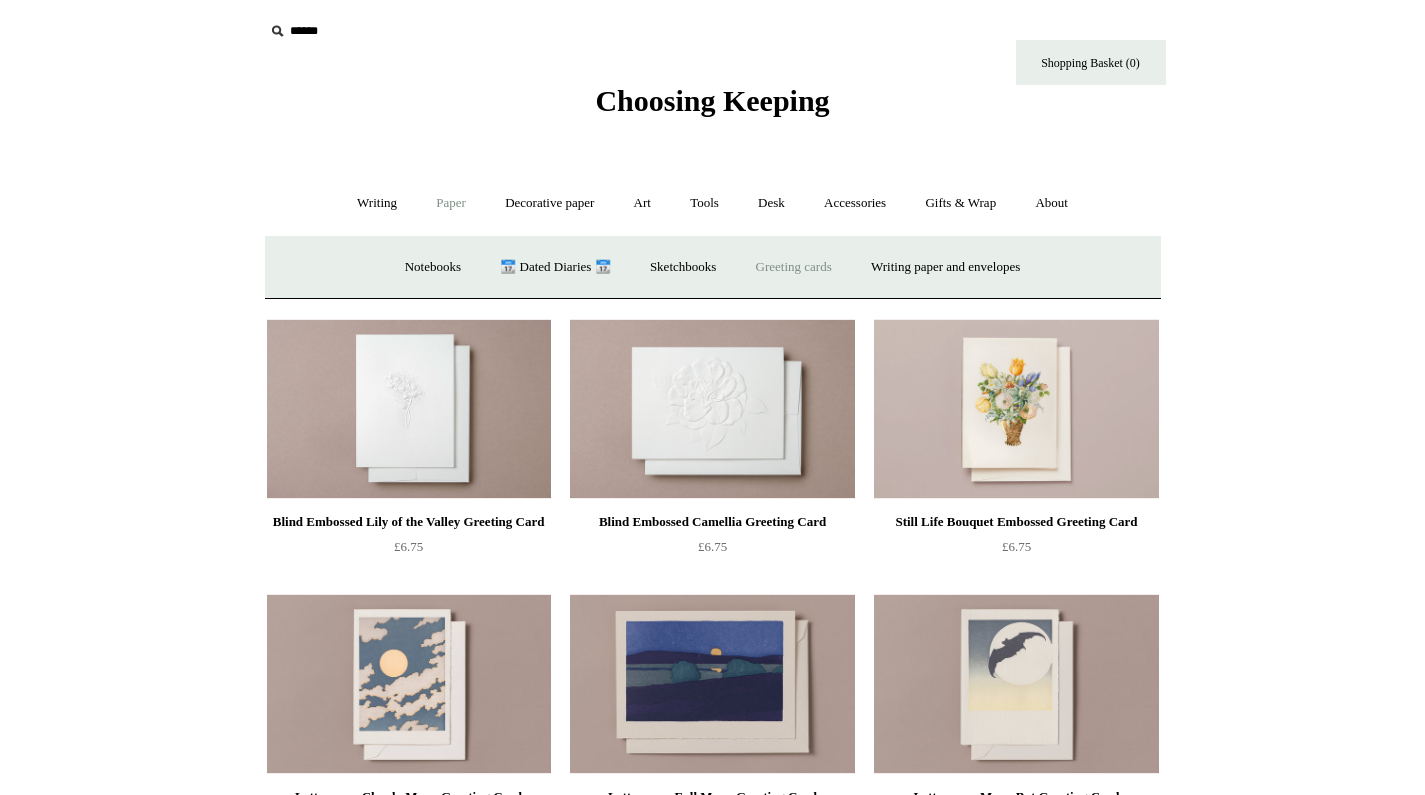 click on "Greeting cards +" at bounding box center (794, 267) 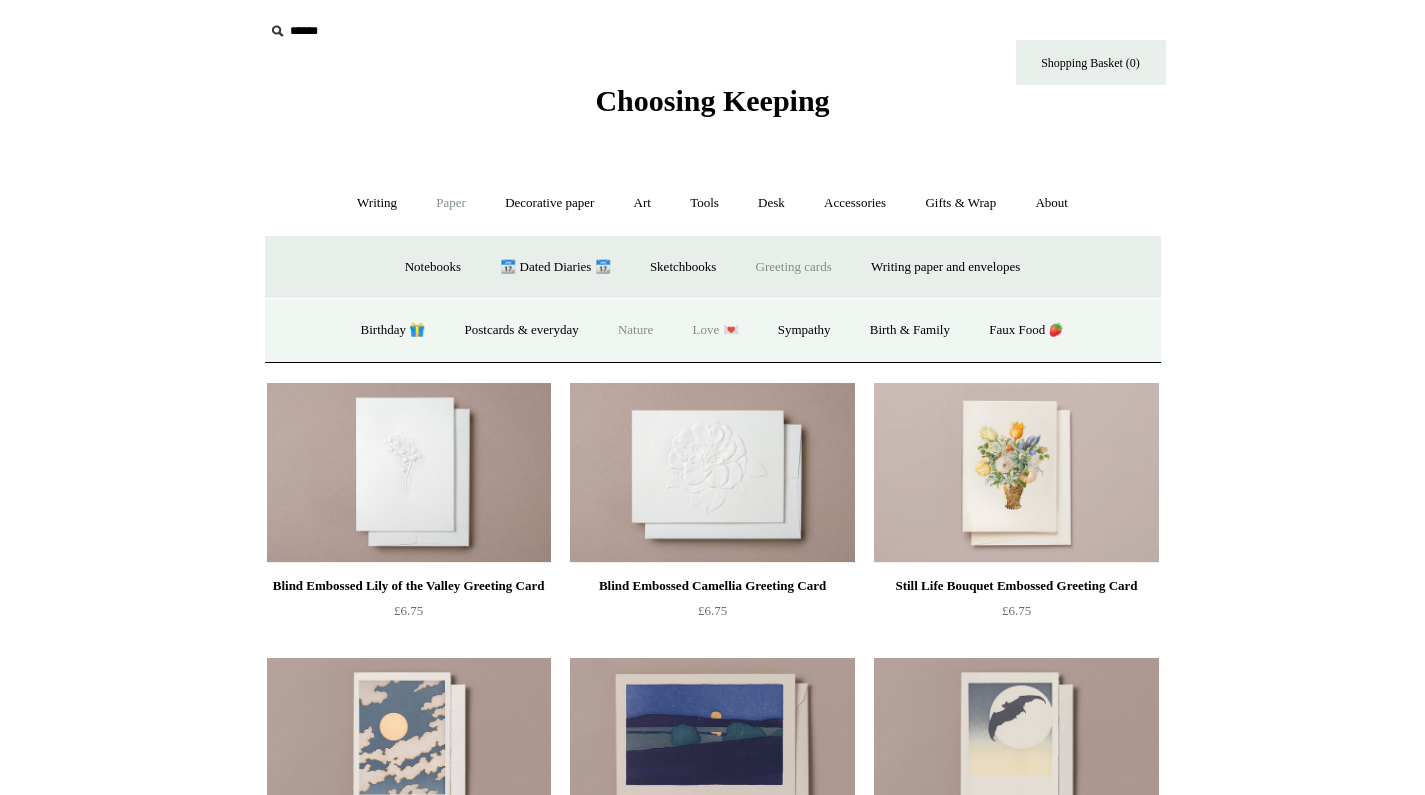 click on "Love 💌" at bounding box center (716, 330) 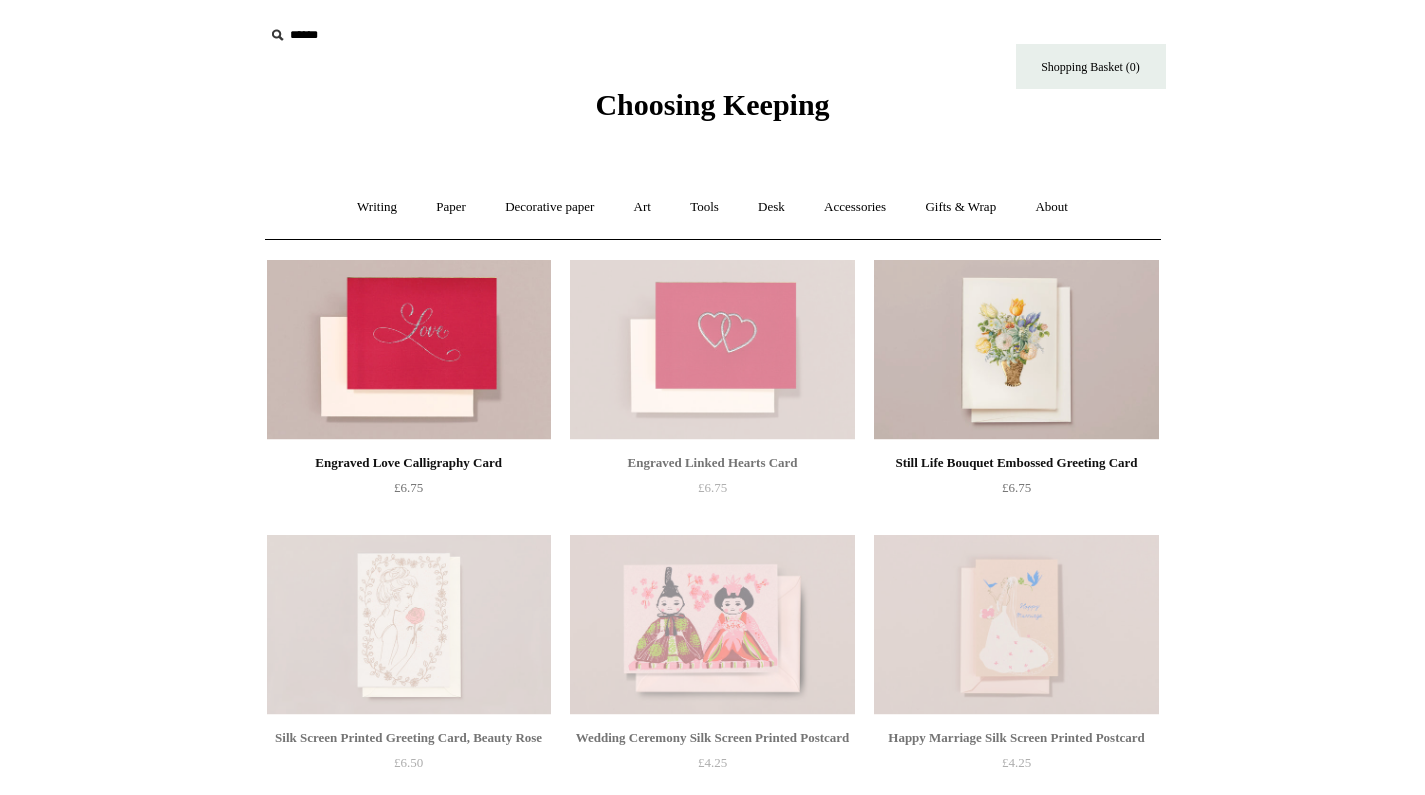 scroll, scrollTop: 0, scrollLeft: 0, axis: both 